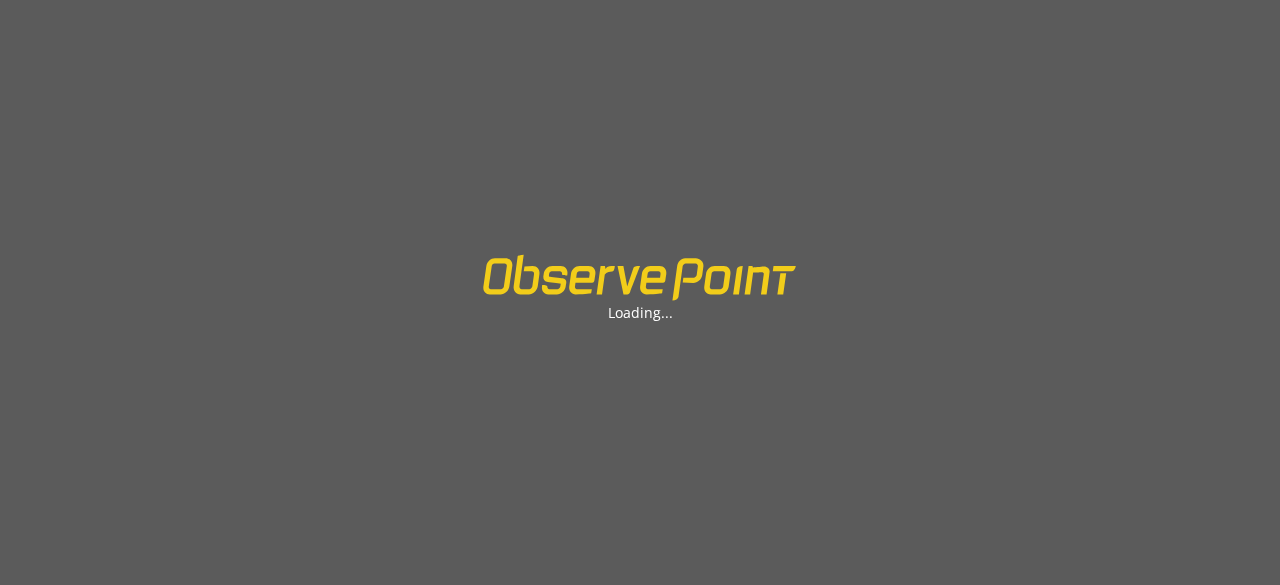 scroll, scrollTop: 0, scrollLeft: 0, axis: both 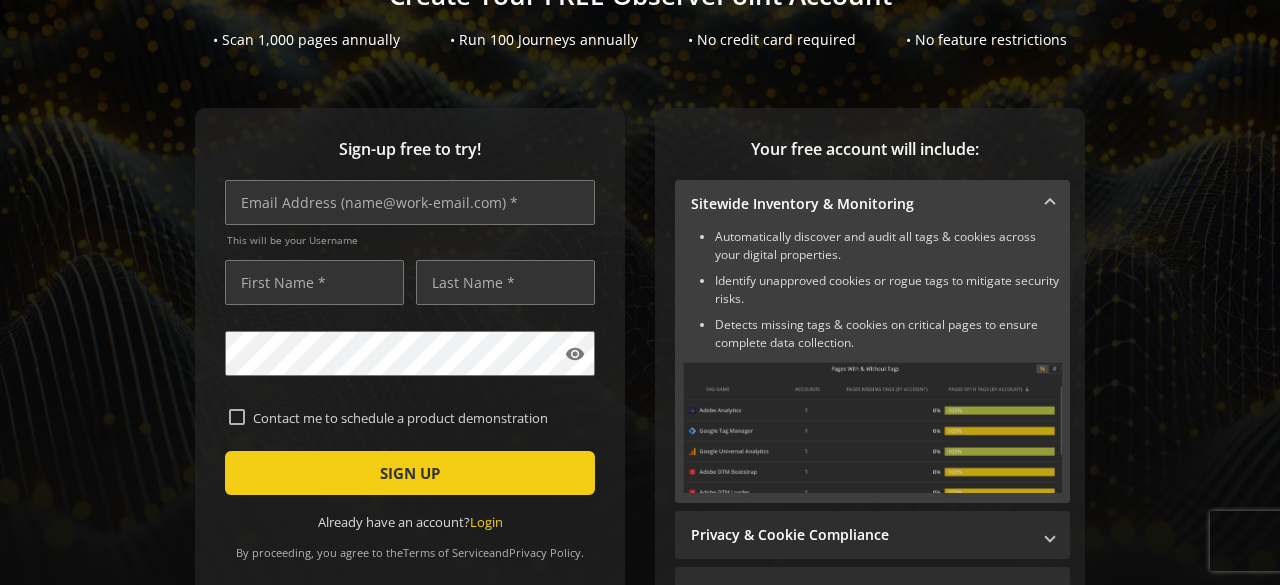 click on "Contact me to schedule a product demonstration" at bounding box center [418, 418] 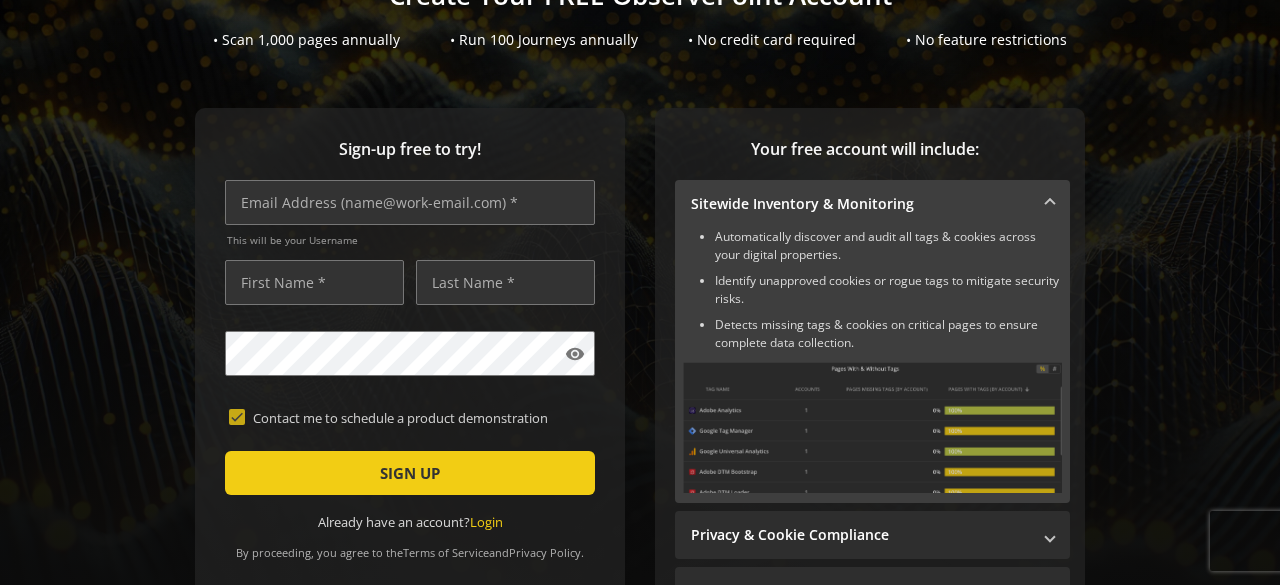 checkbox on "true" 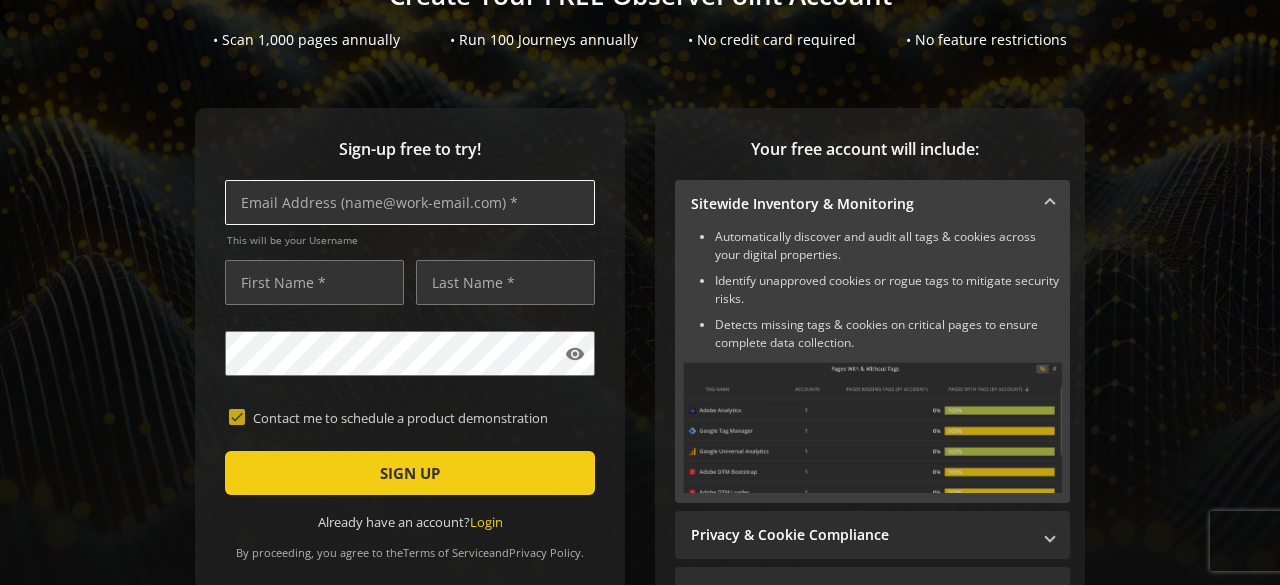 click at bounding box center [410, 202] 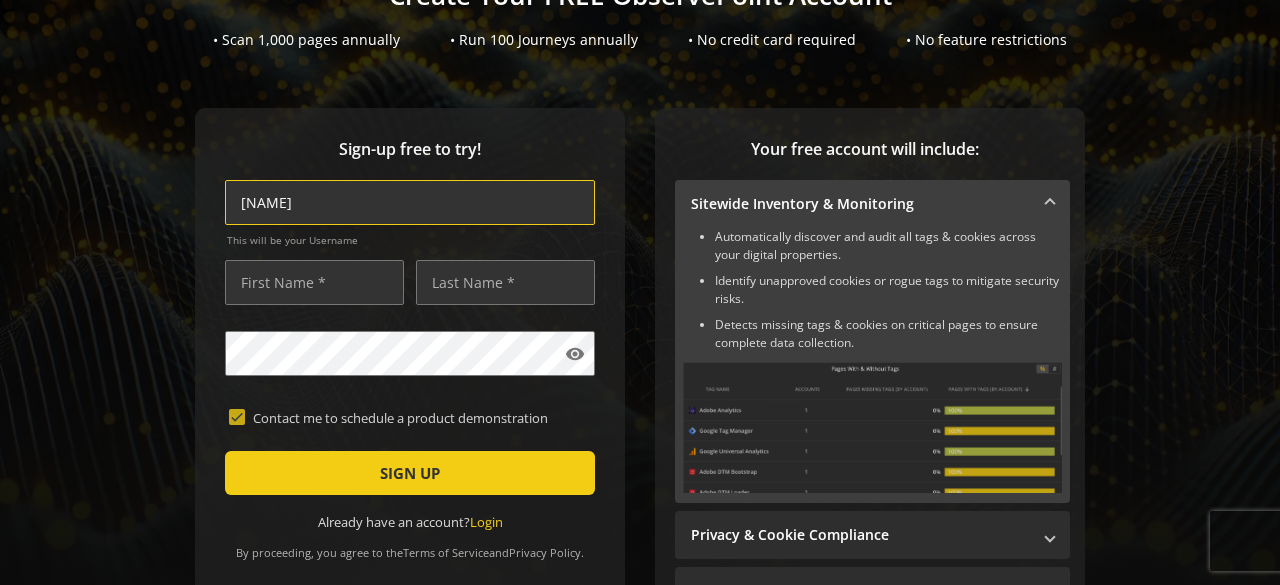type on "d" 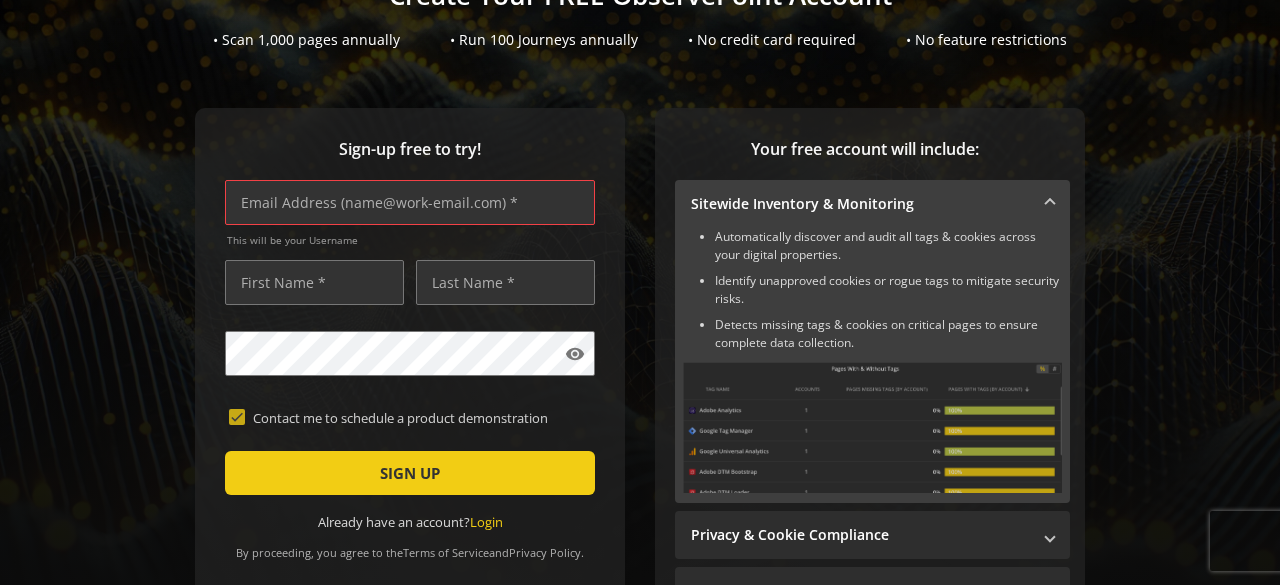 paste on "David.Robbins@[EMAIL]" 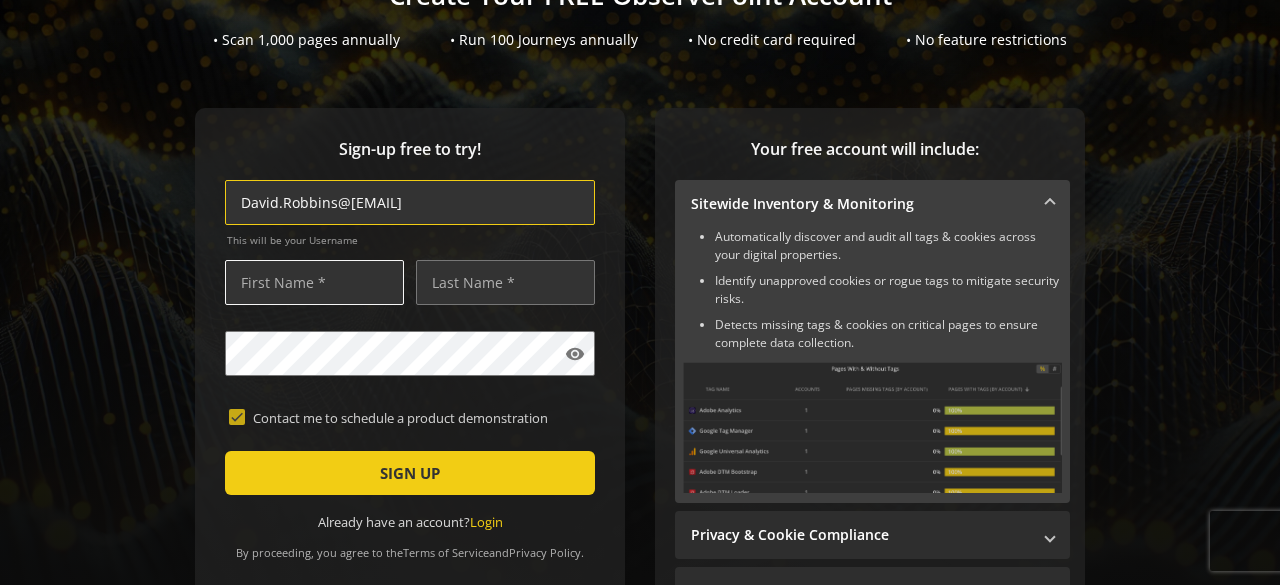 type on "David.Robbins@[EMAIL]" 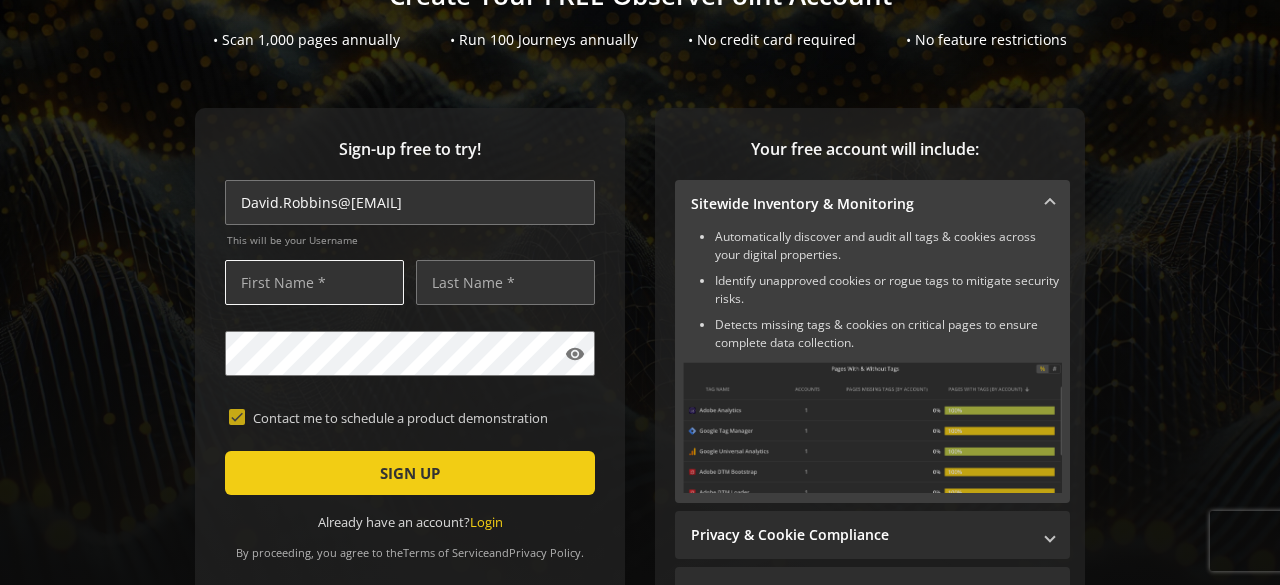 click at bounding box center (314, 282) 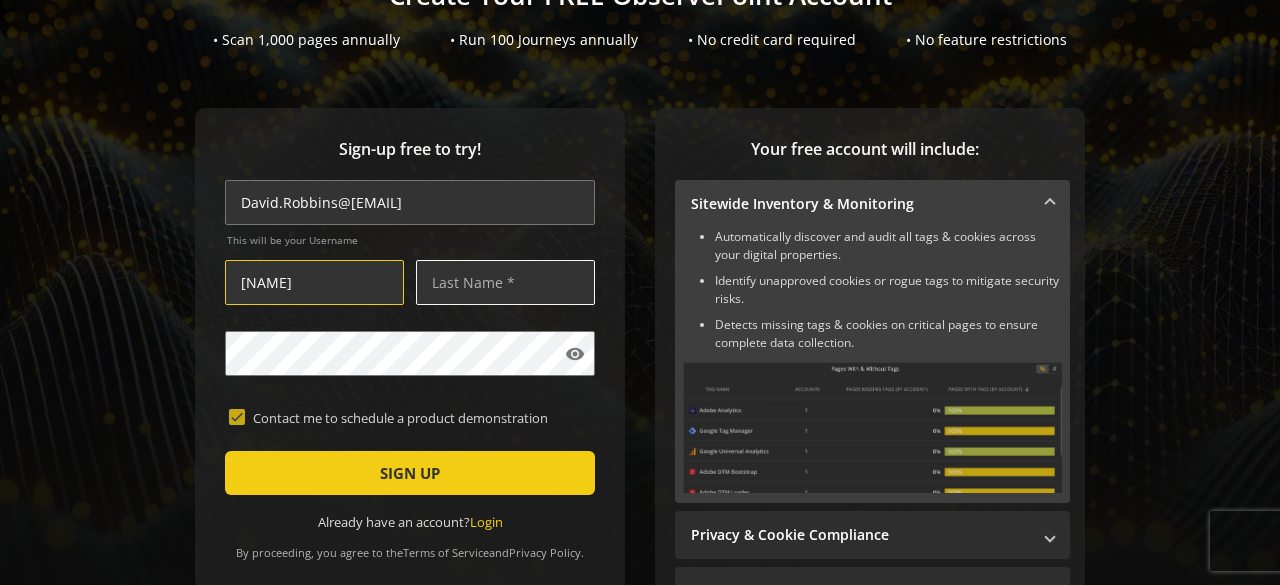 type on "[NAME]" 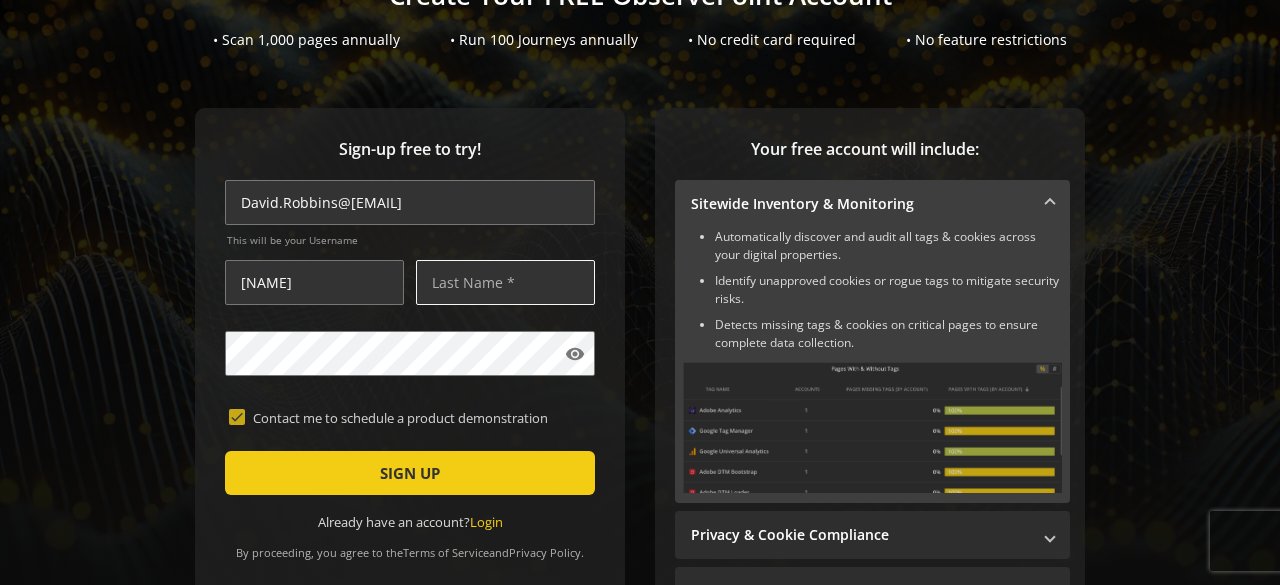 click at bounding box center [505, 282] 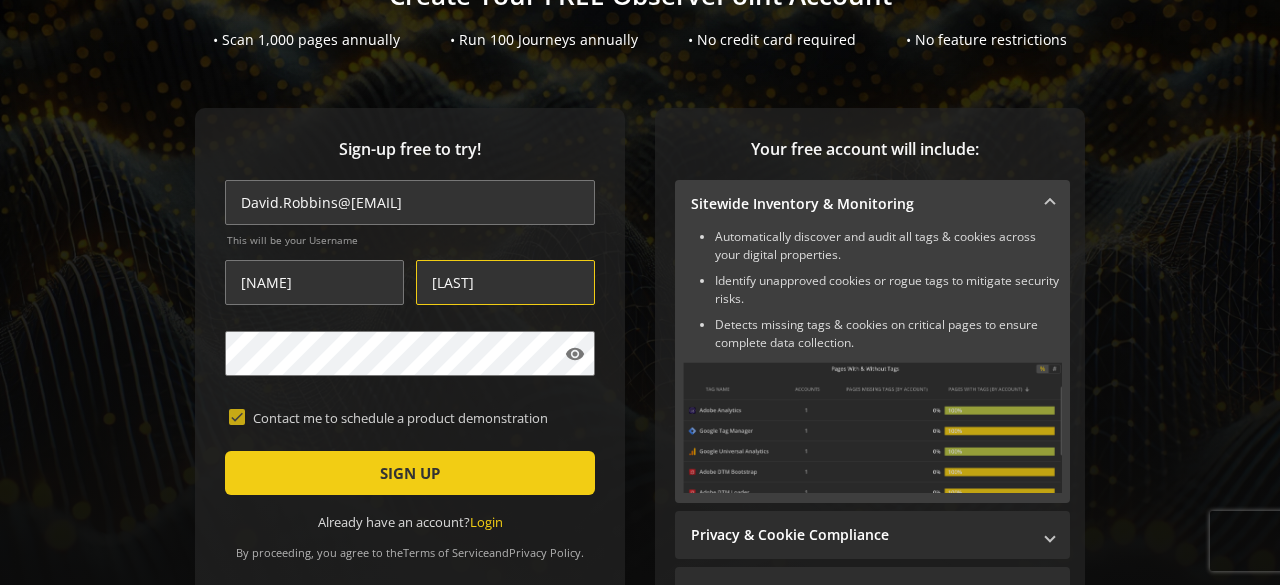 type on "[LAST]" 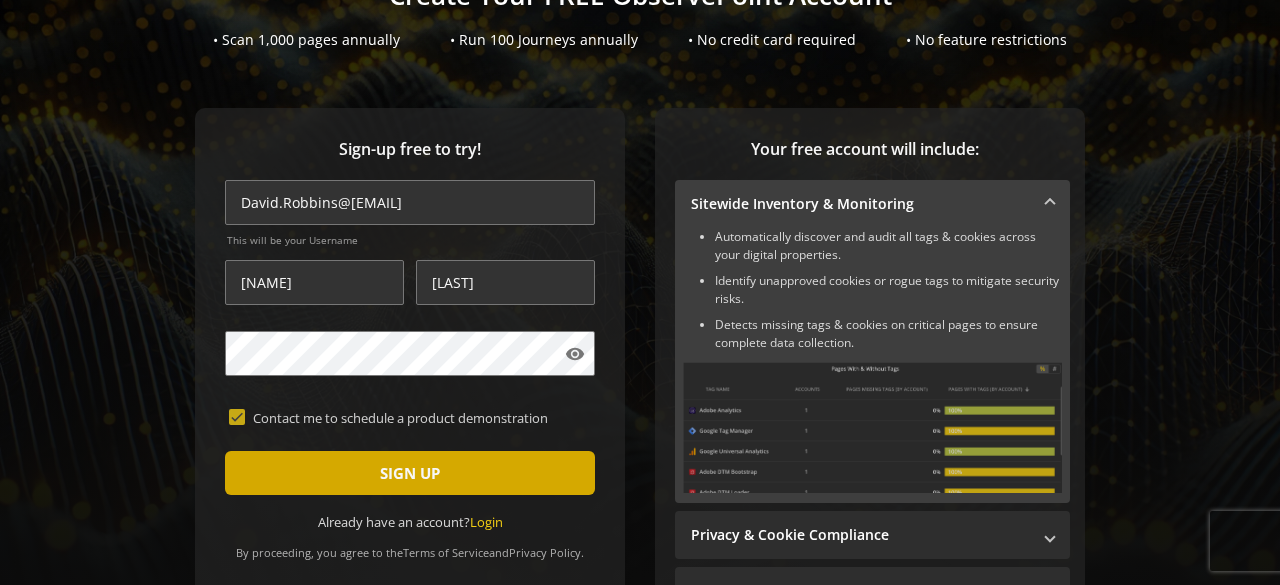 click on "SIGN UP" at bounding box center (410, 473) 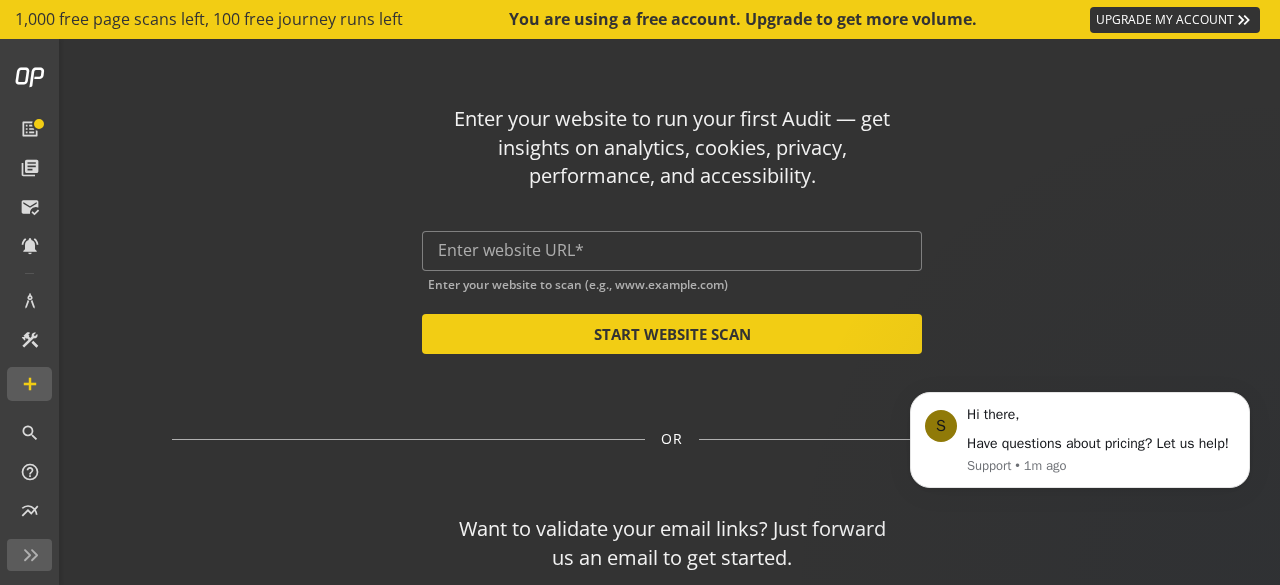 scroll, scrollTop: 0, scrollLeft: 0, axis: both 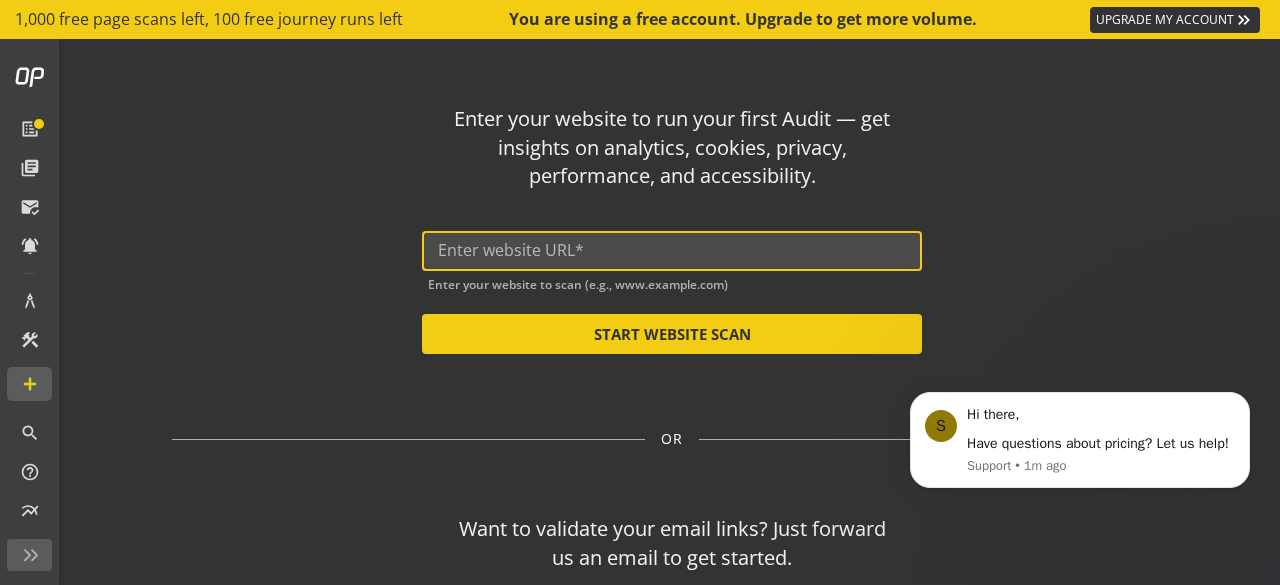 click at bounding box center [672, 250] 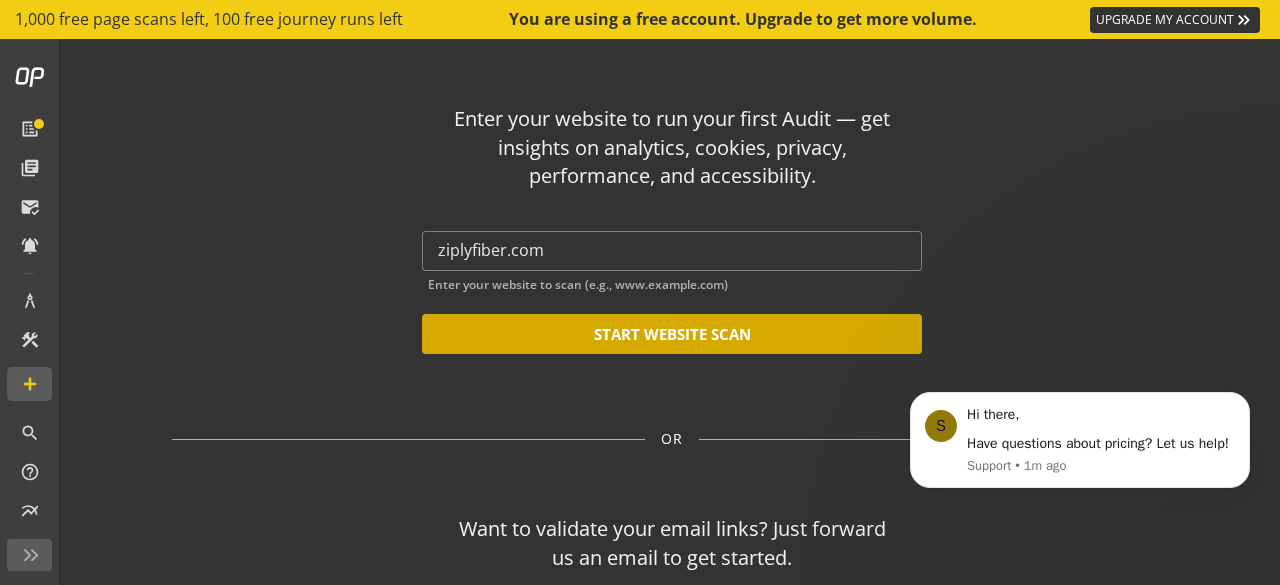 click on "START WEBSITE SCAN" 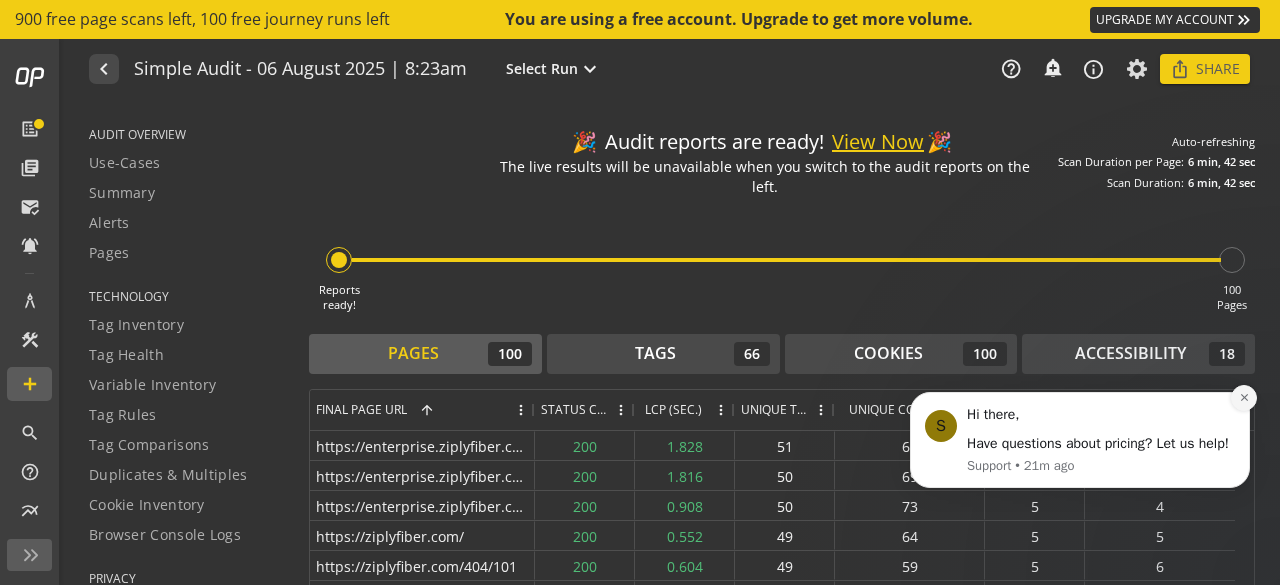 click 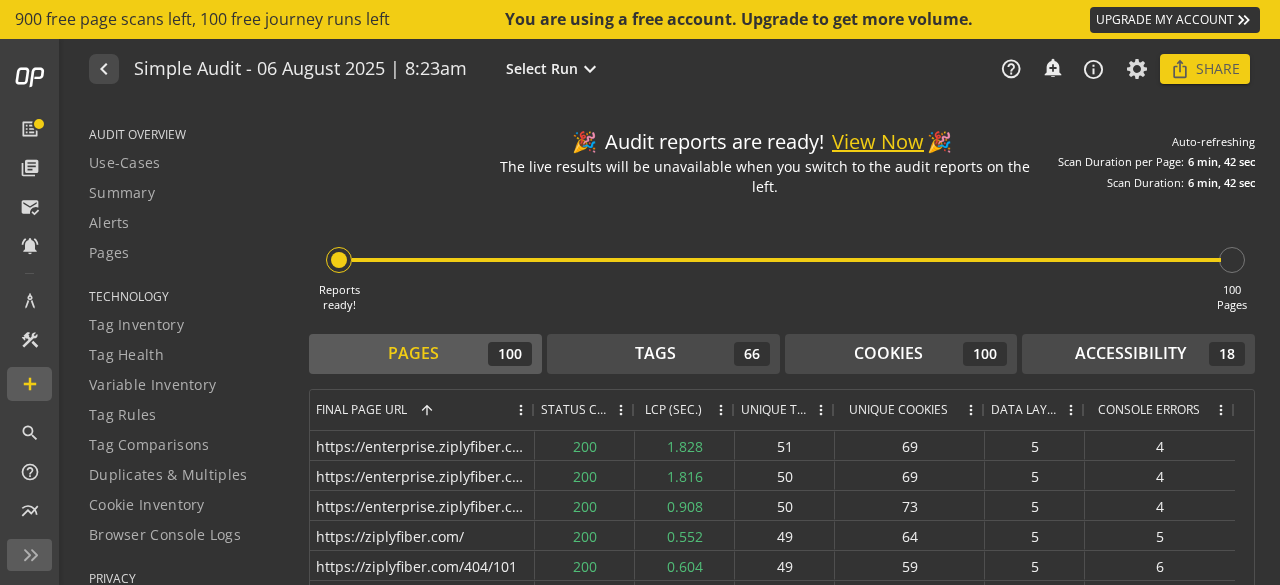 scroll, scrollTop: 54, scrollLeft: 0, axis: vertical 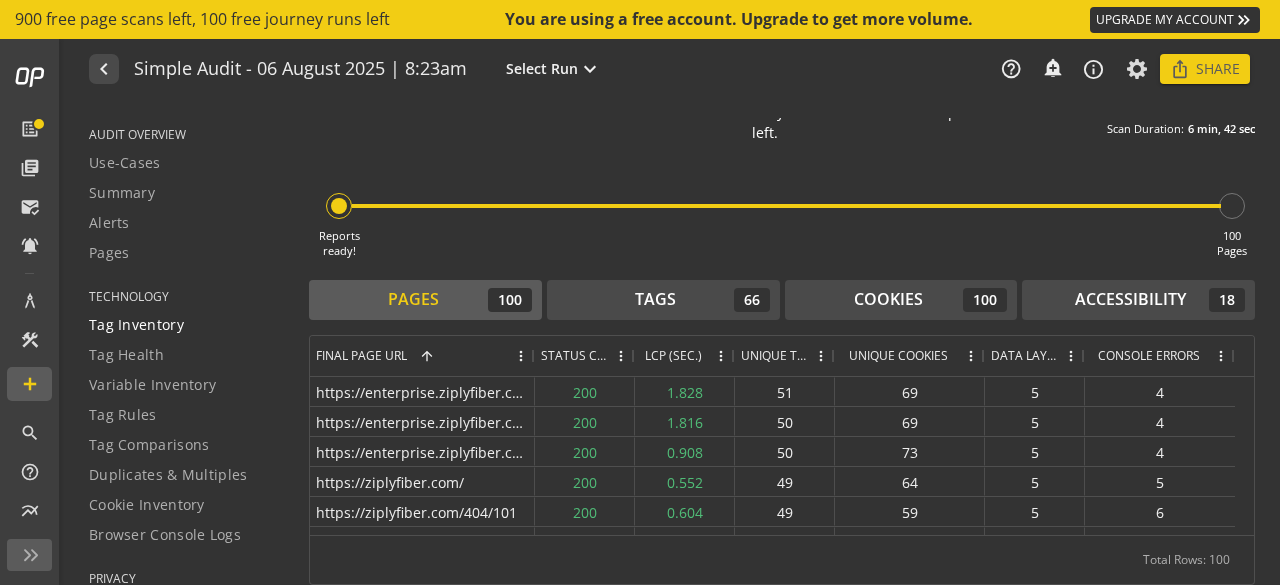 click on "Tag Inventory" 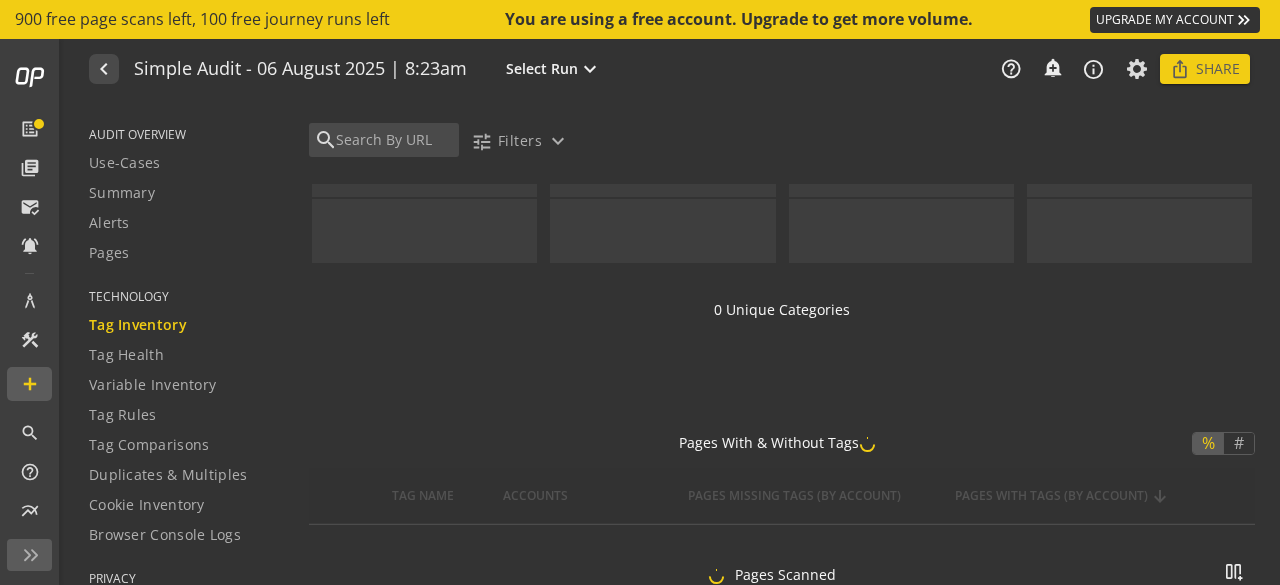 scroll, scrollTop: 0, scrollLeft: 0, axis: both 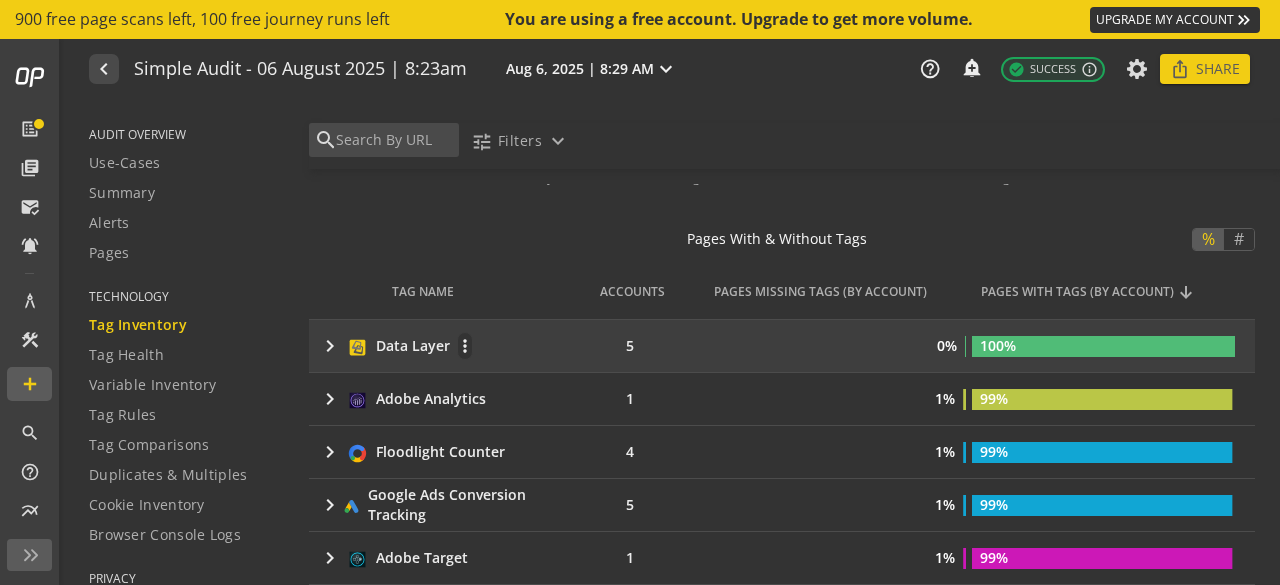 click on "keyboard_arrow_right" 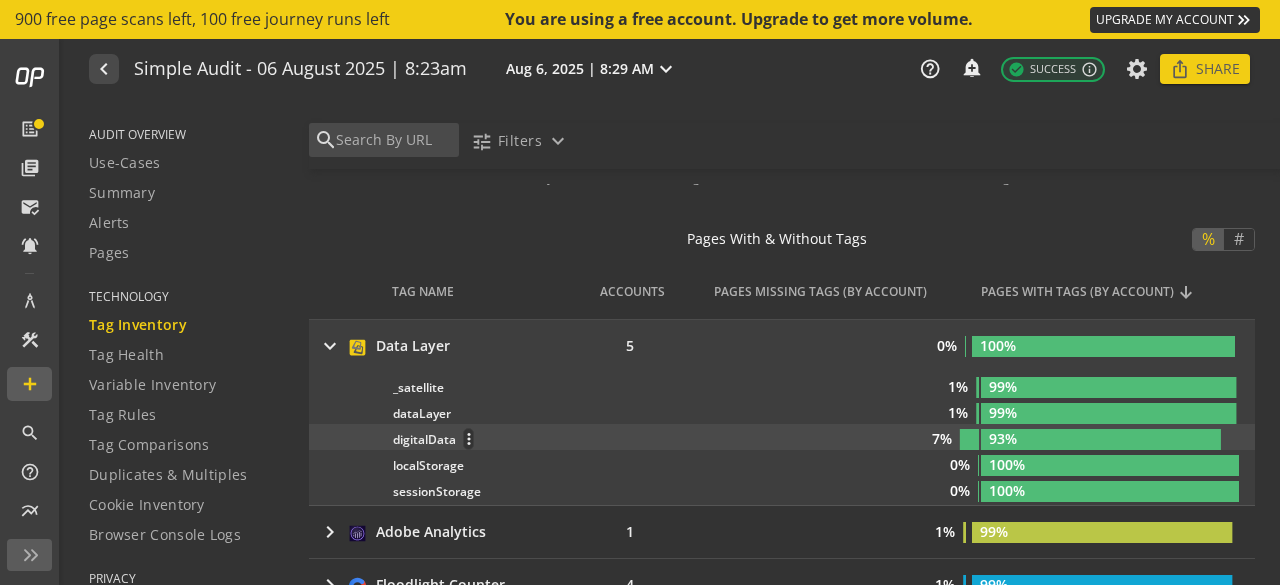 click on "digitalData  more_vert" 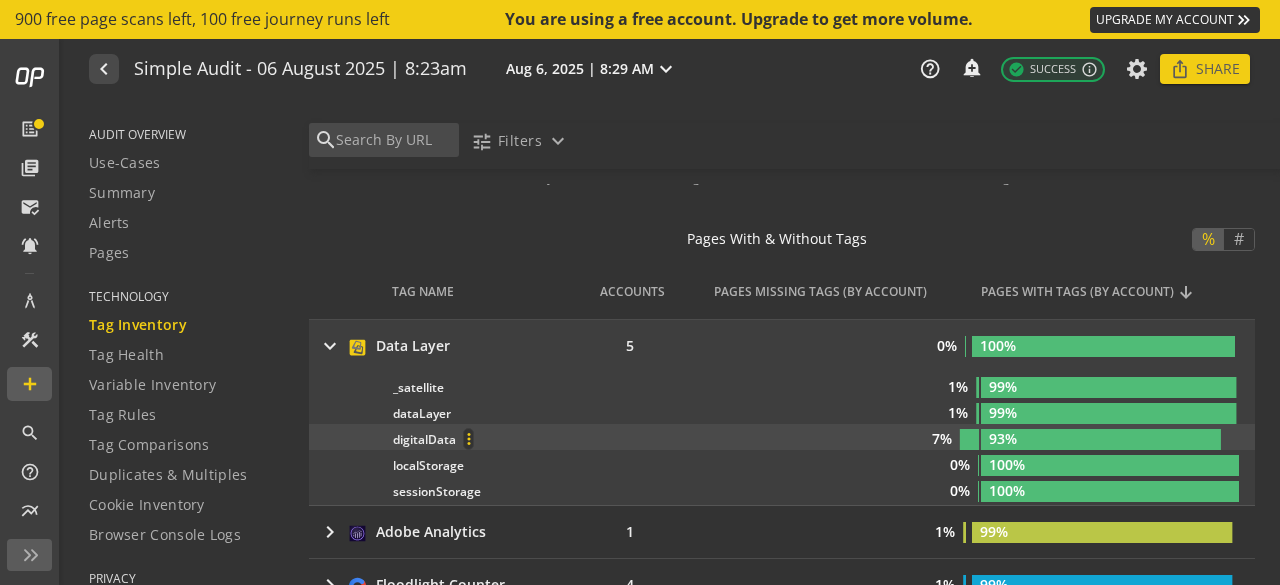 click on "more_vert" 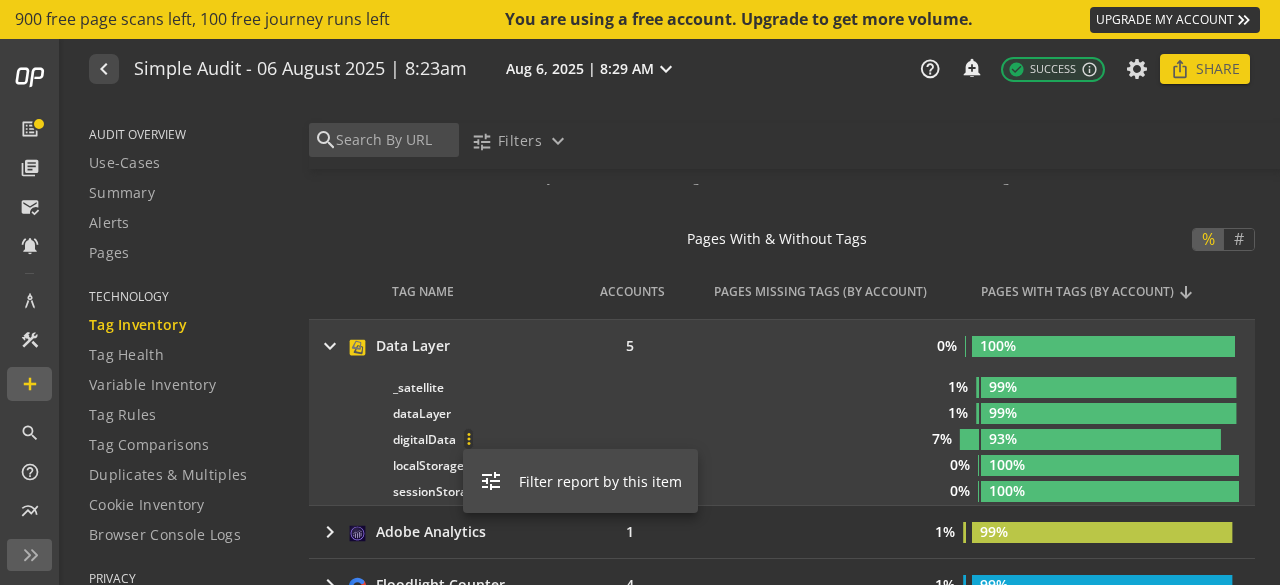 click at bounding box center [640, 292] 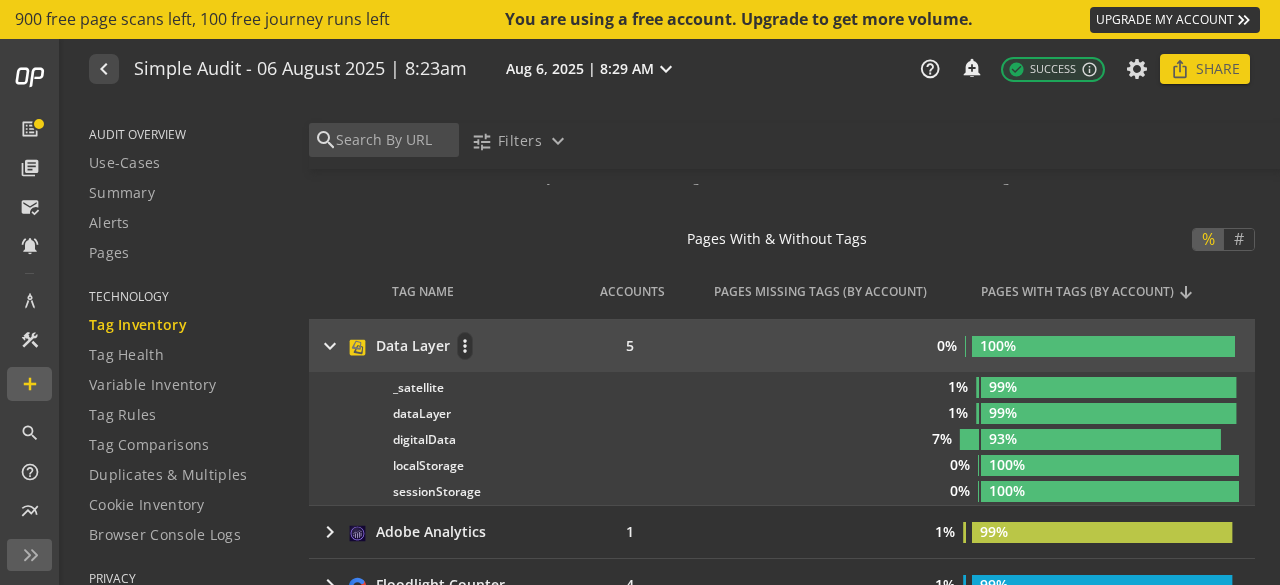 click on "keyboard_arrow_right" 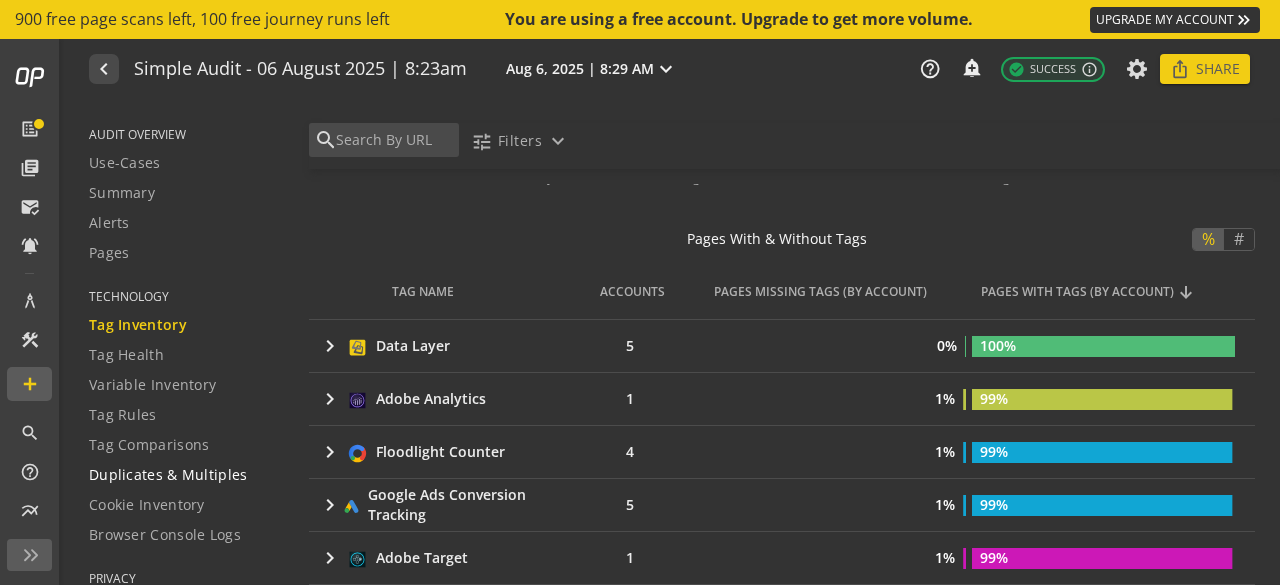 click on "Duplicates & Multiples" 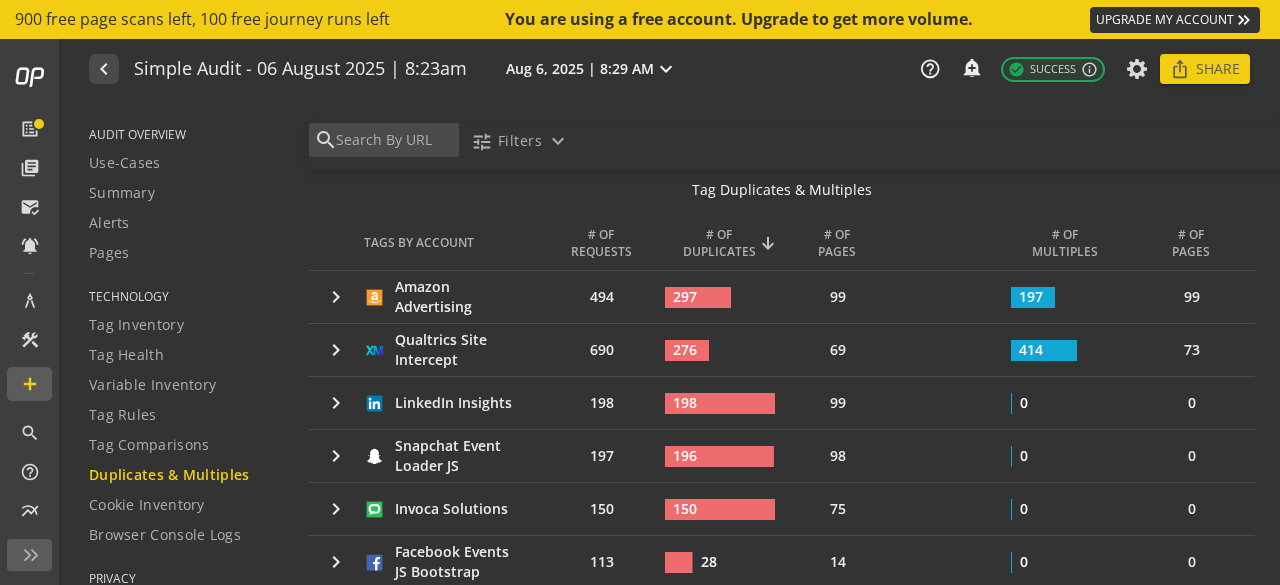 scroll, scrollTop: 196, scrollLeft: 0, axis: vertical 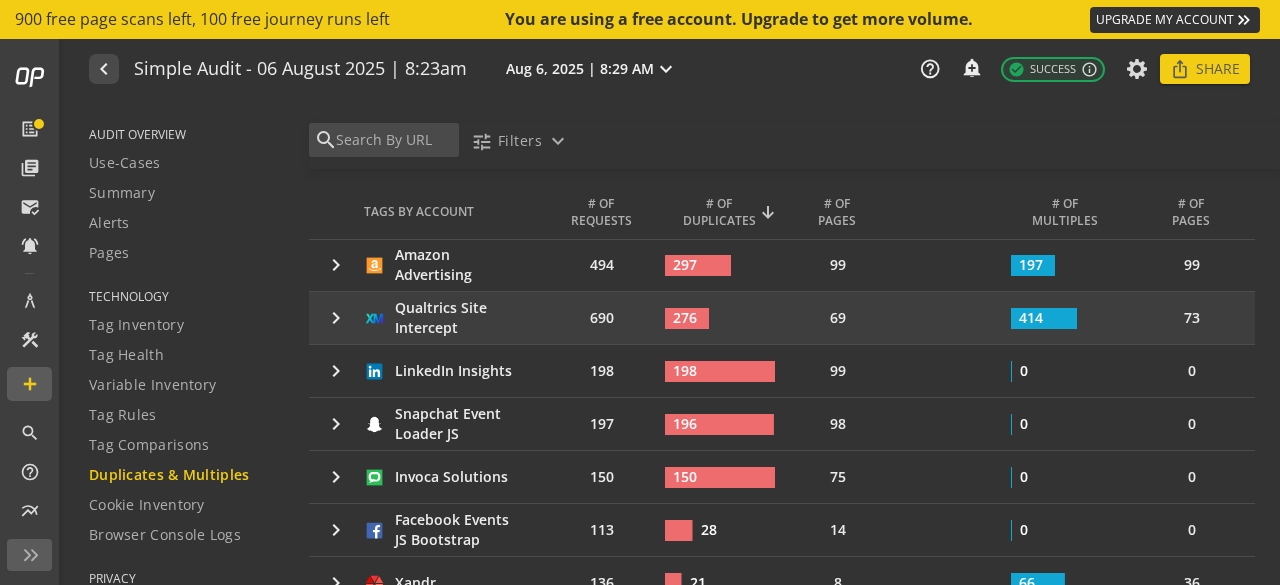 click on "keyboard_arrow_right" 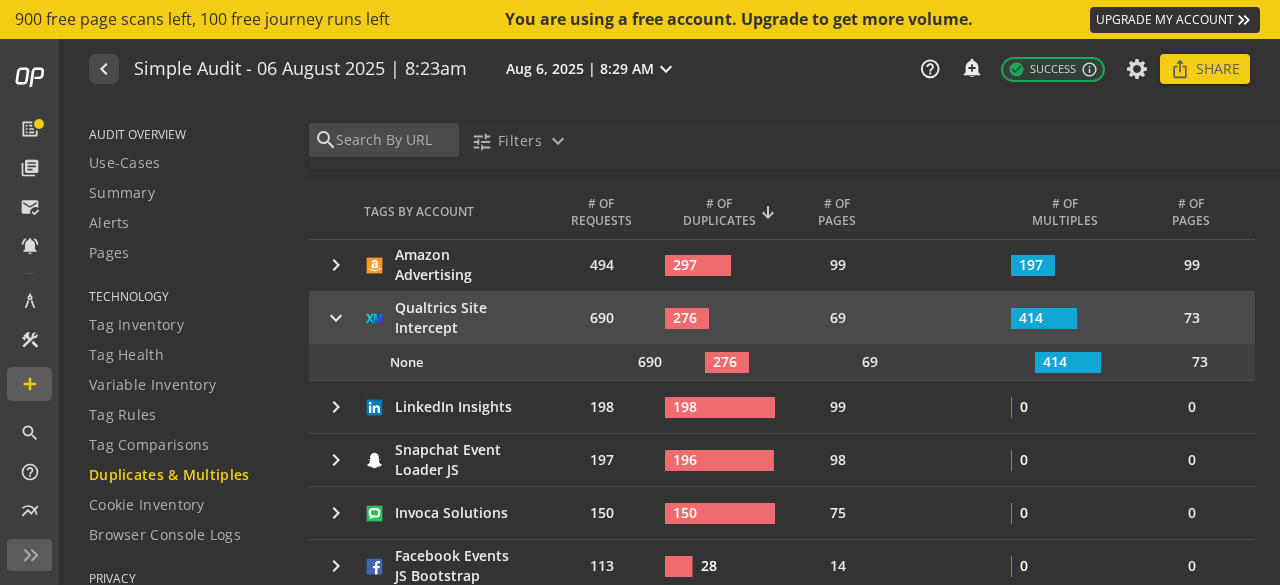 click on "keyboard_arrow_right" 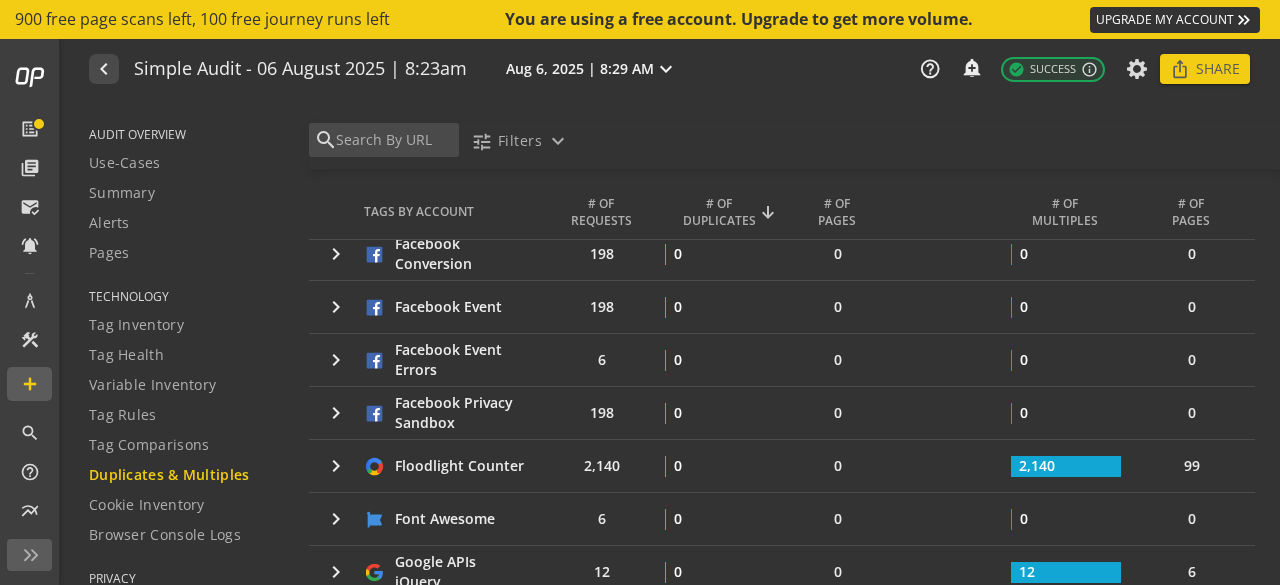 scroll, scrollTop: 1489, scrollLeft: 0, axis: vertical 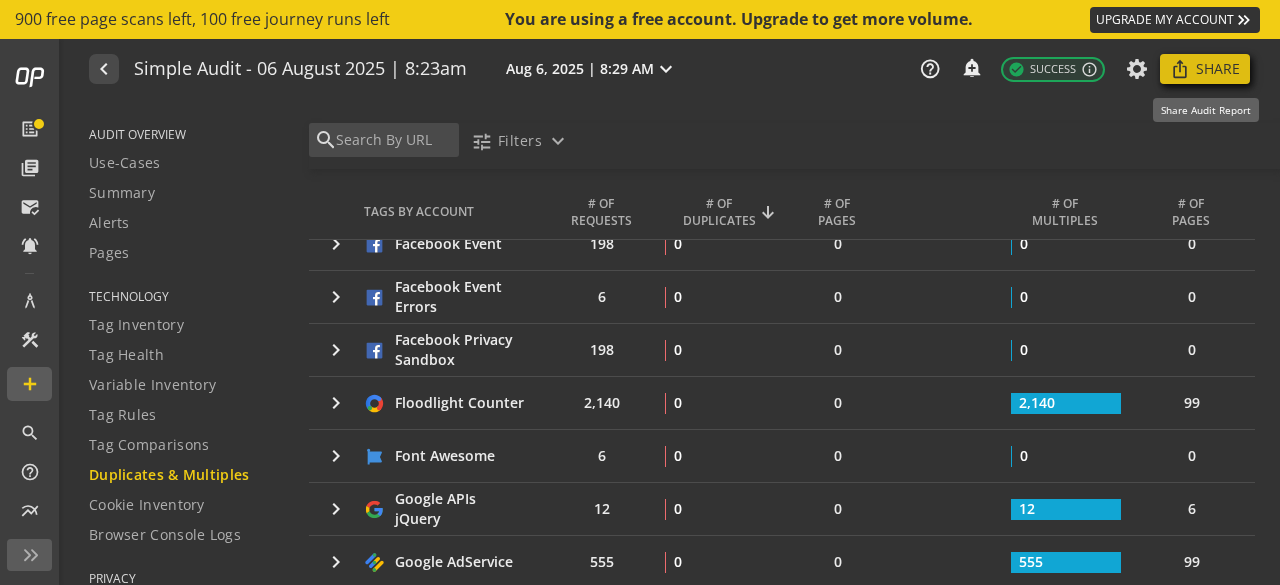 click on "Share" 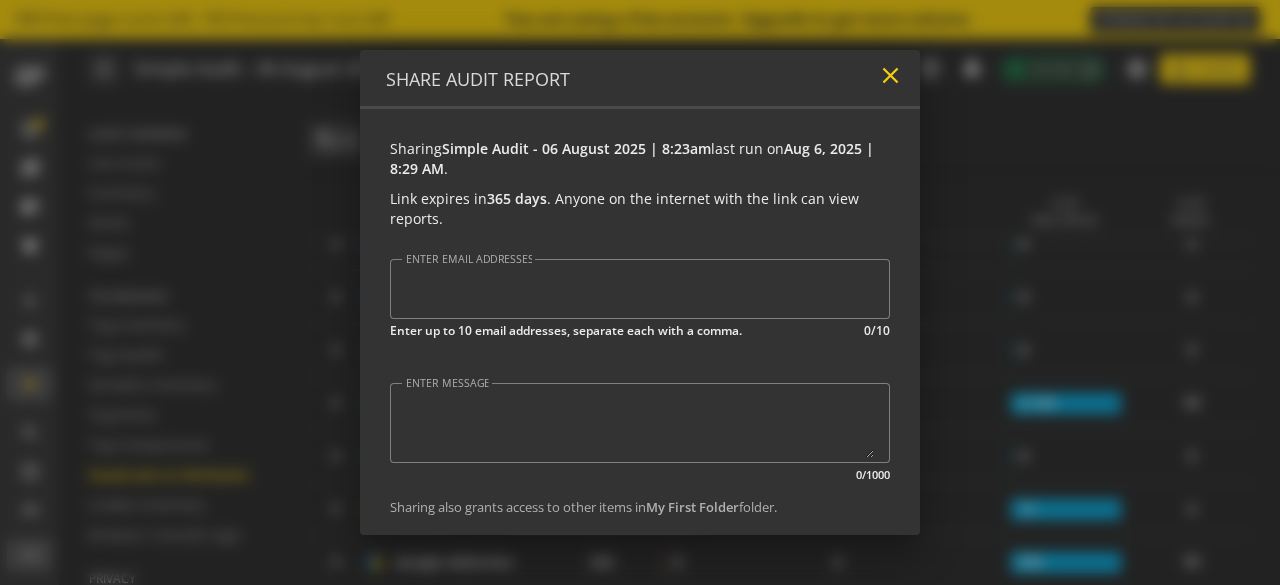 click on "close" at bounding box center (890, 75) 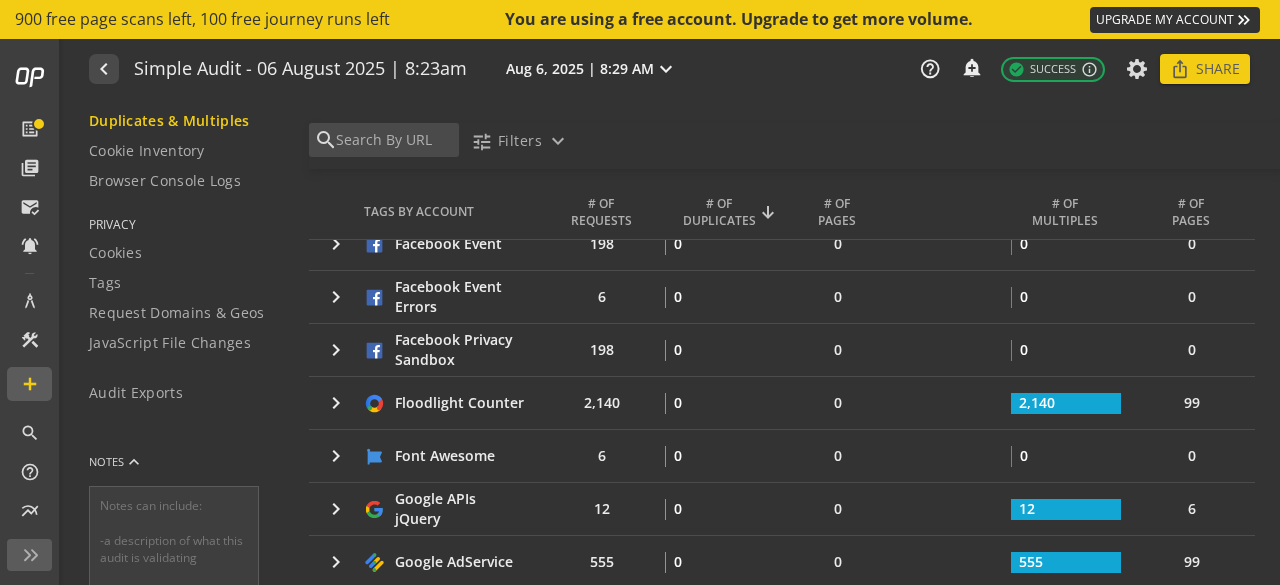 scroll, scrollTop: 357, scrollLeft: 0, axis: vertical 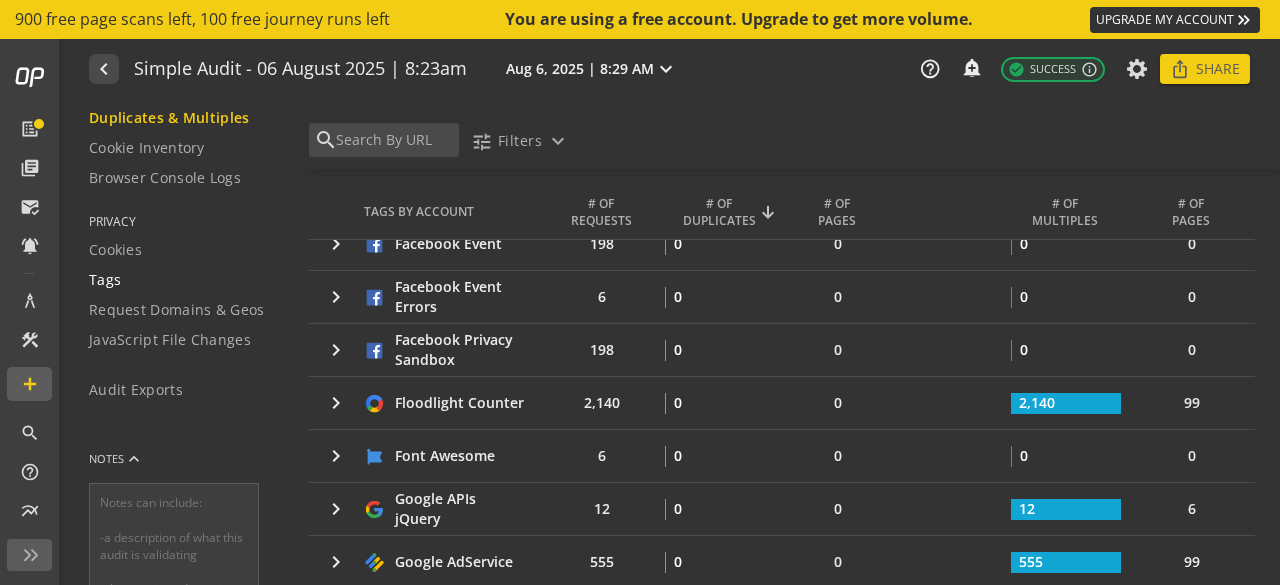 click on "Tags" 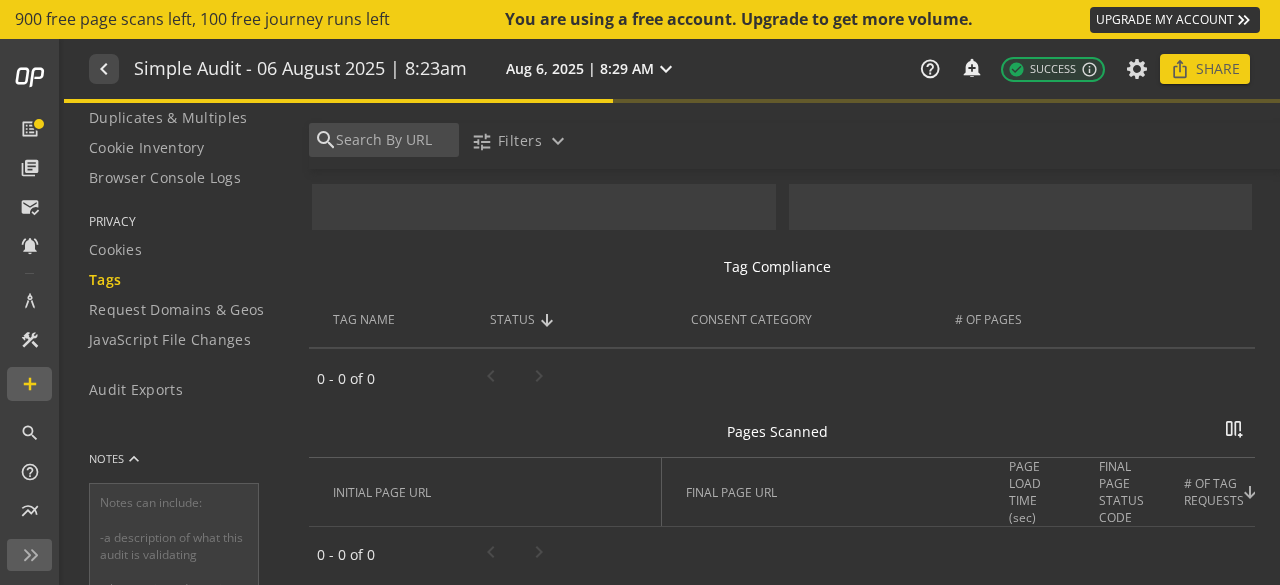 scroll, scrollTop: 0, scrollLeft: 0, axis: both 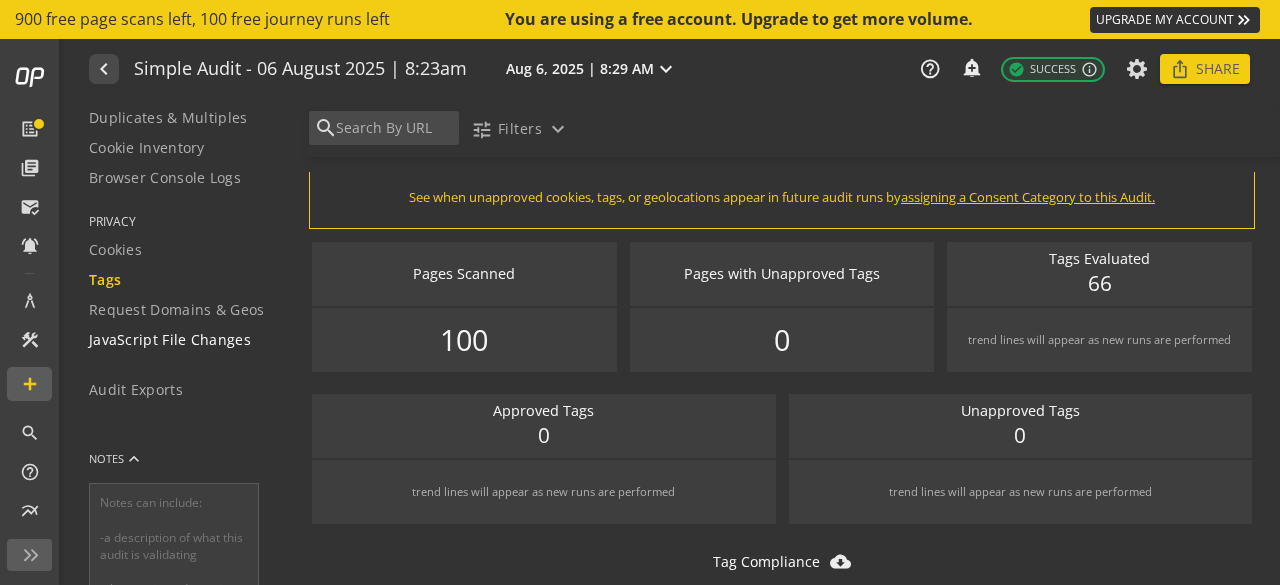 click on "JavaScript File Changes" 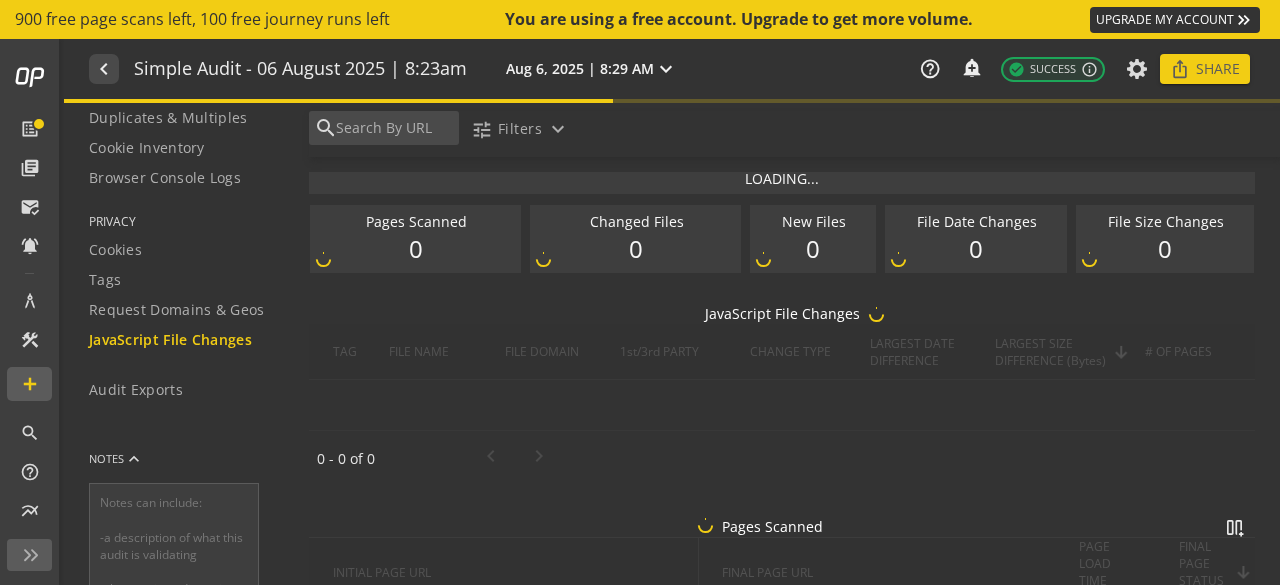 scroll, scrollTop: 0, scrollLeft: 0, axis: both 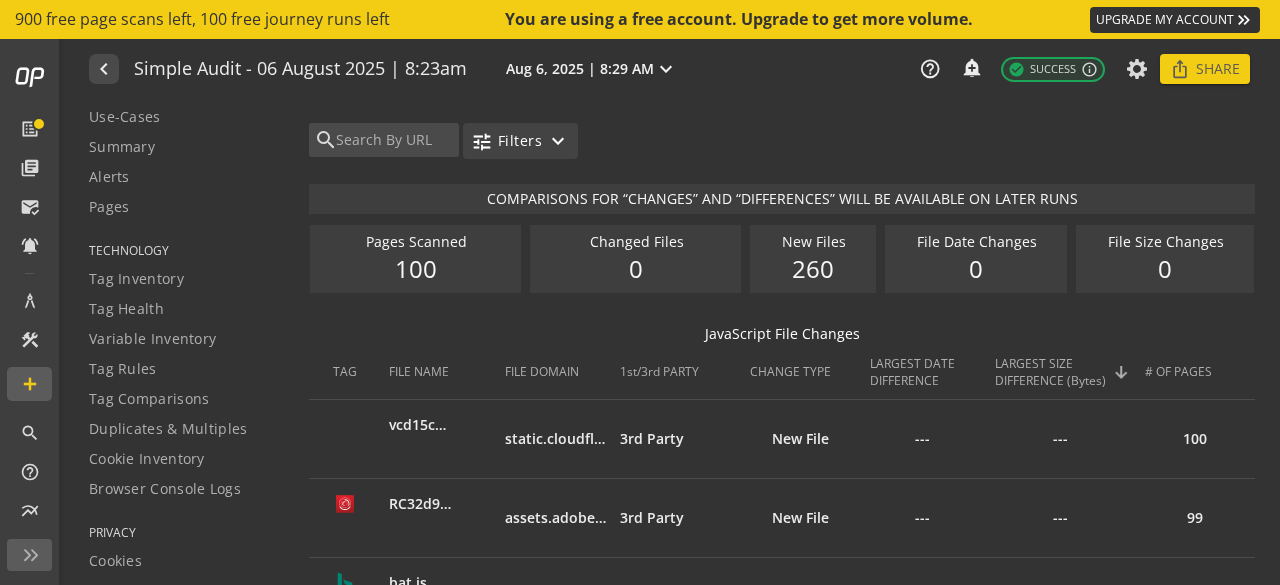 click on "expand_more" 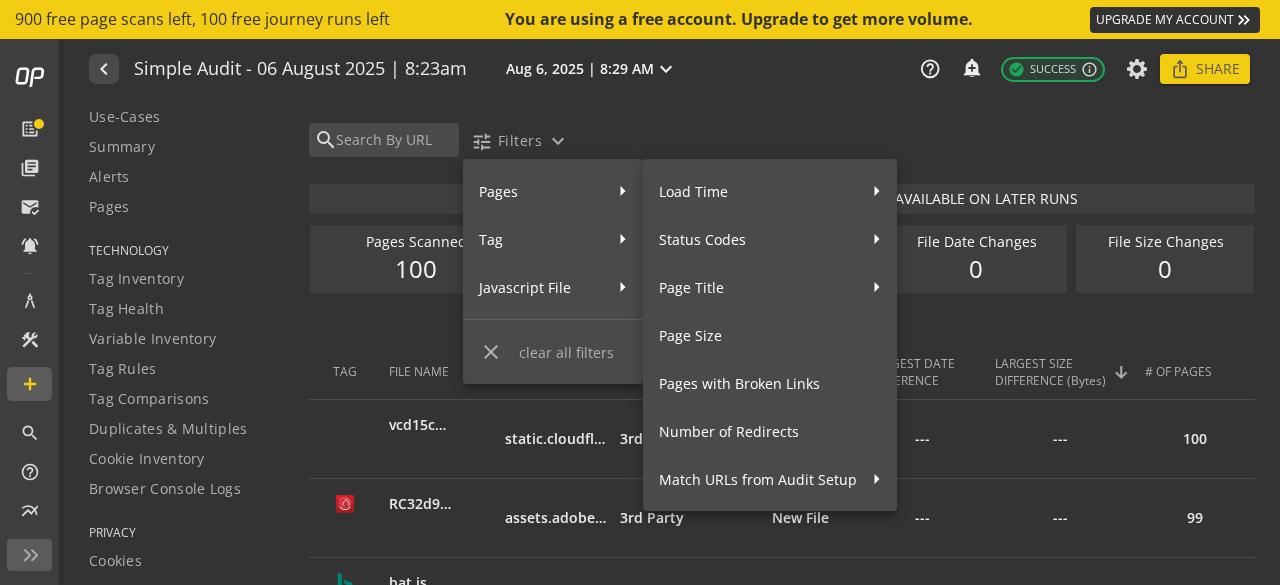 click on "Pages with Broken Links" at bounding box center [770, 383] 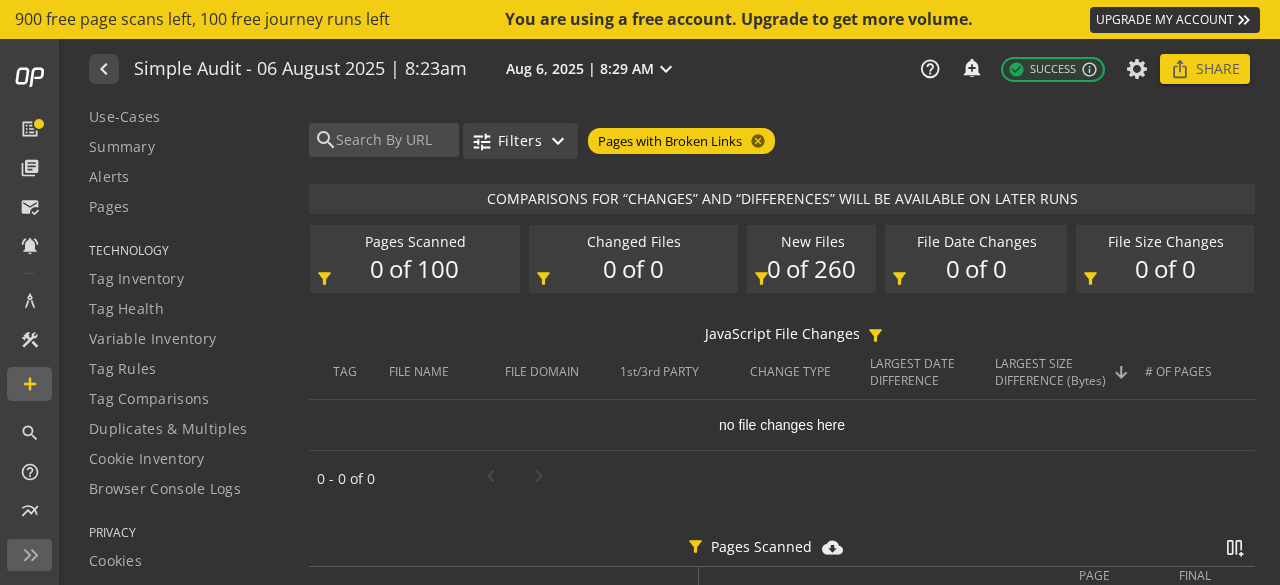 click on "expand_more" 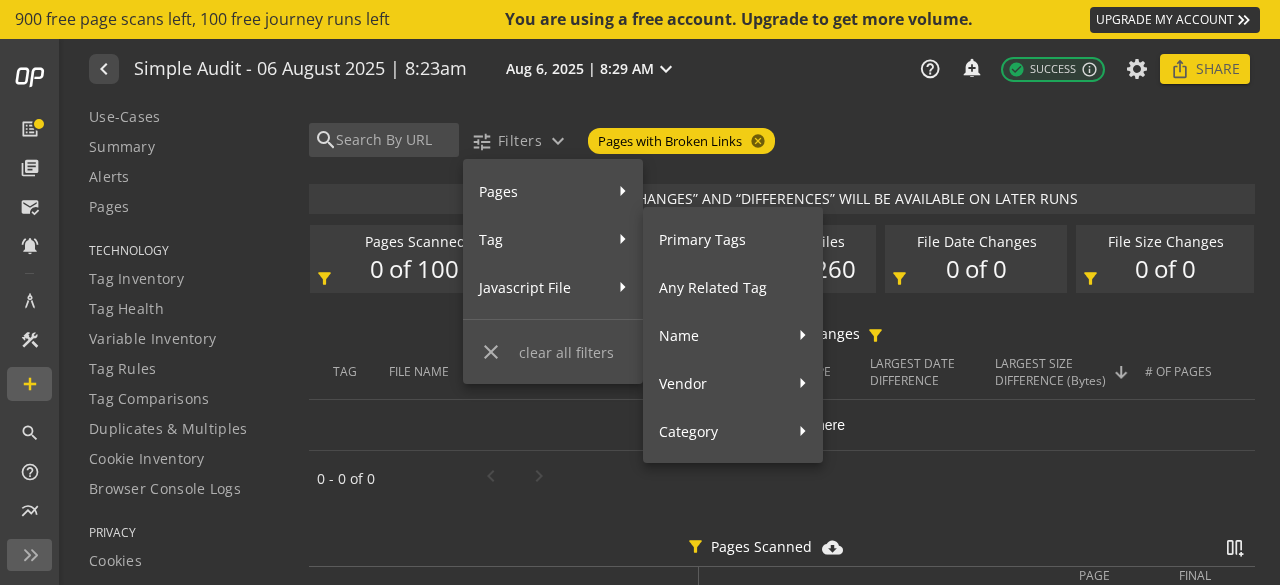 click on "Primary Tags" at bounding box center (733, 239) 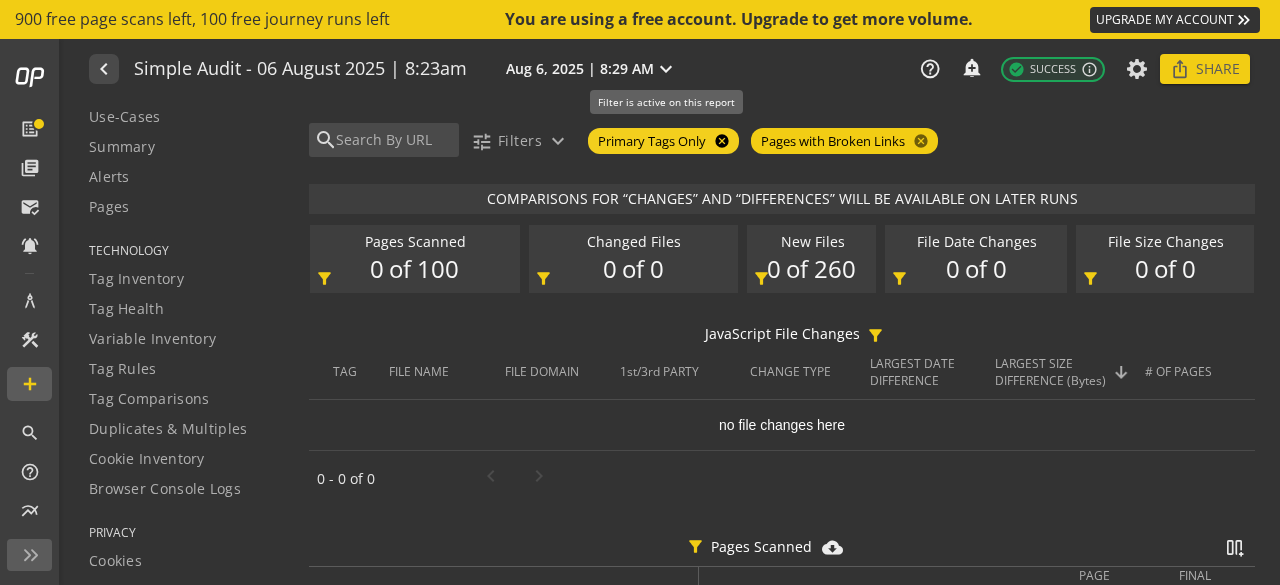 click on "cancel" at bounding box center (720, 141) 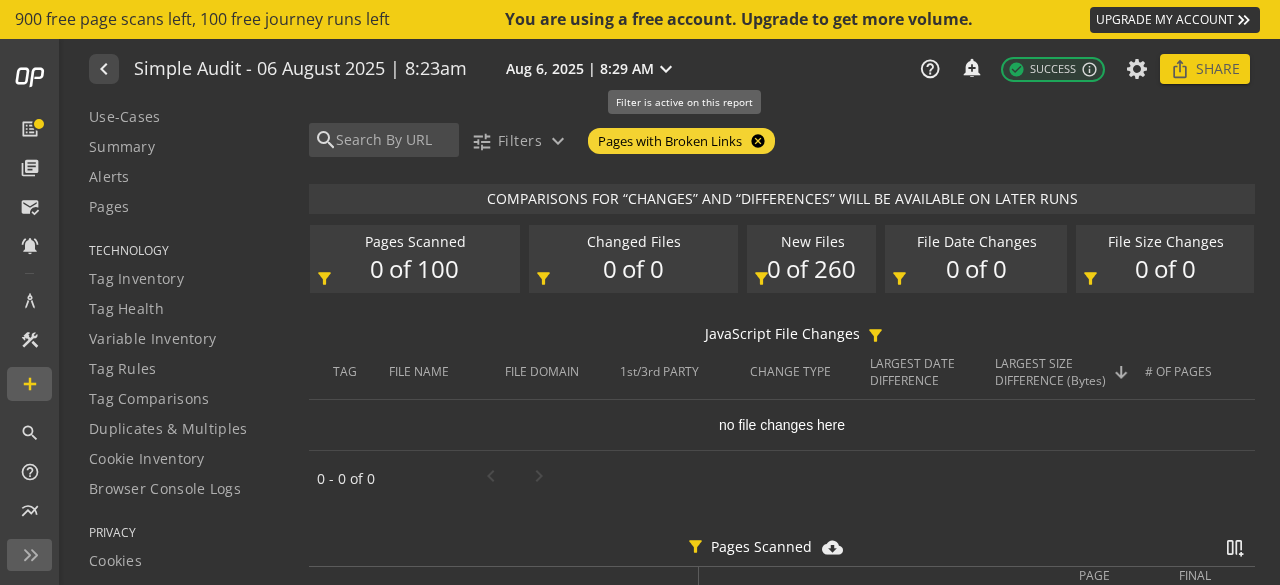 click on "cancel" at bounding box center [756, 141] 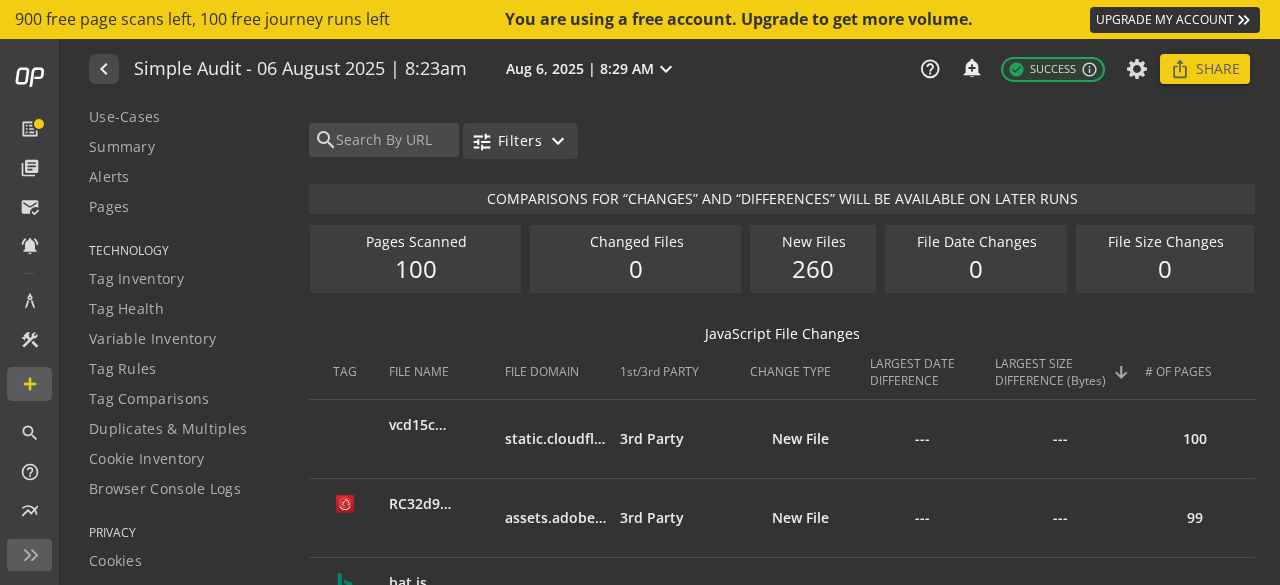 click on "expand_more" 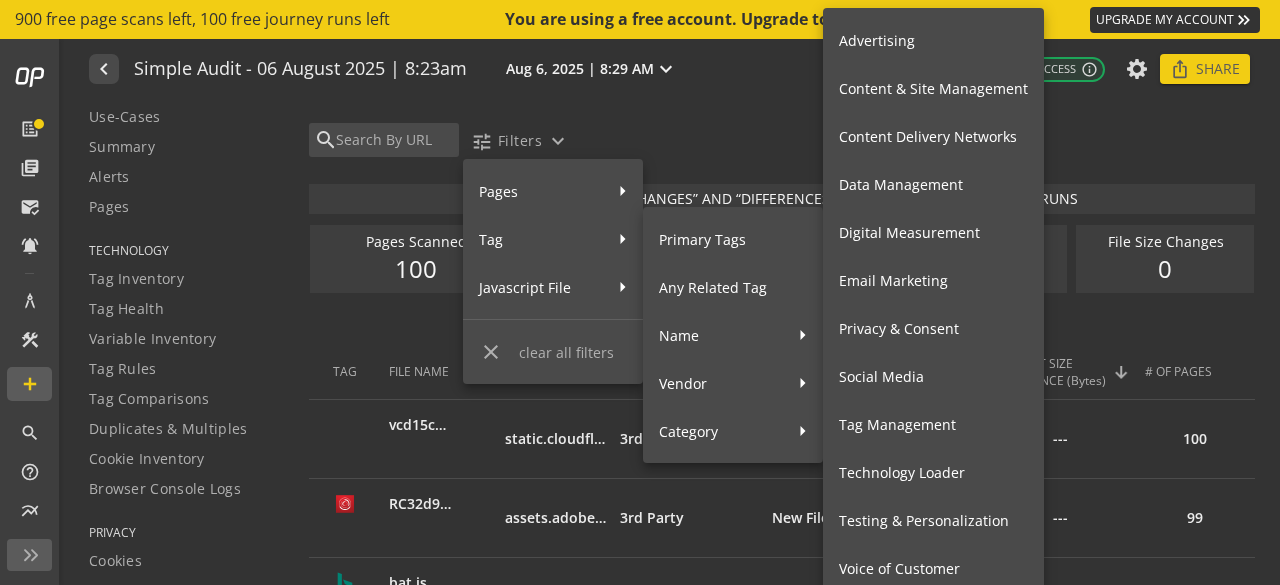 click on "Social Media" at bounding box center (933, 376) 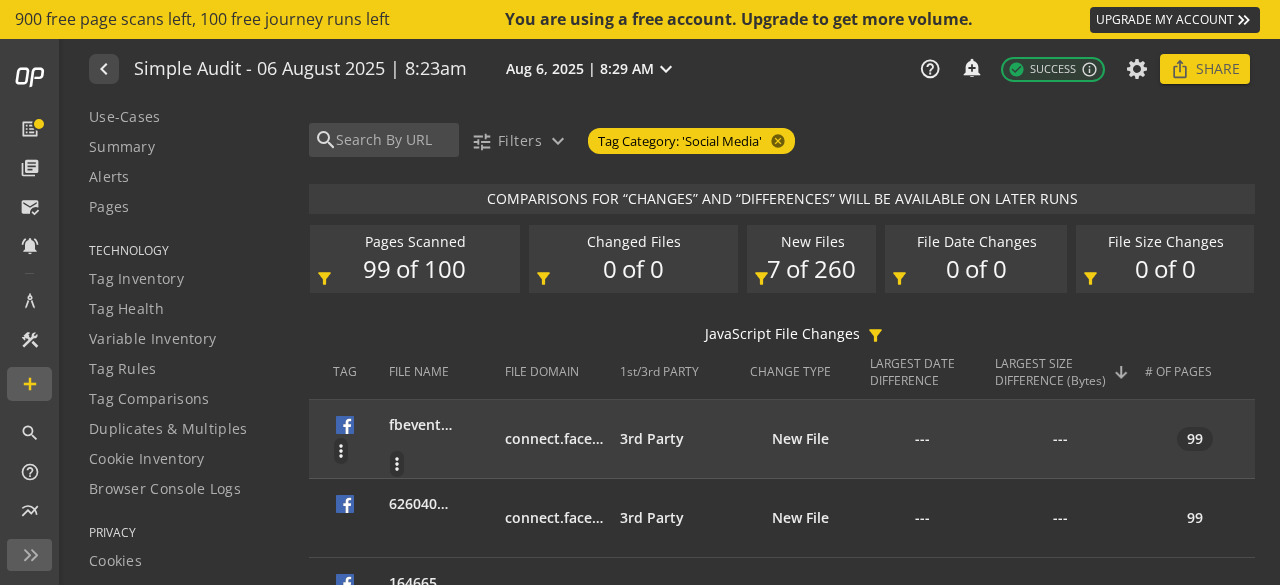click on "99" 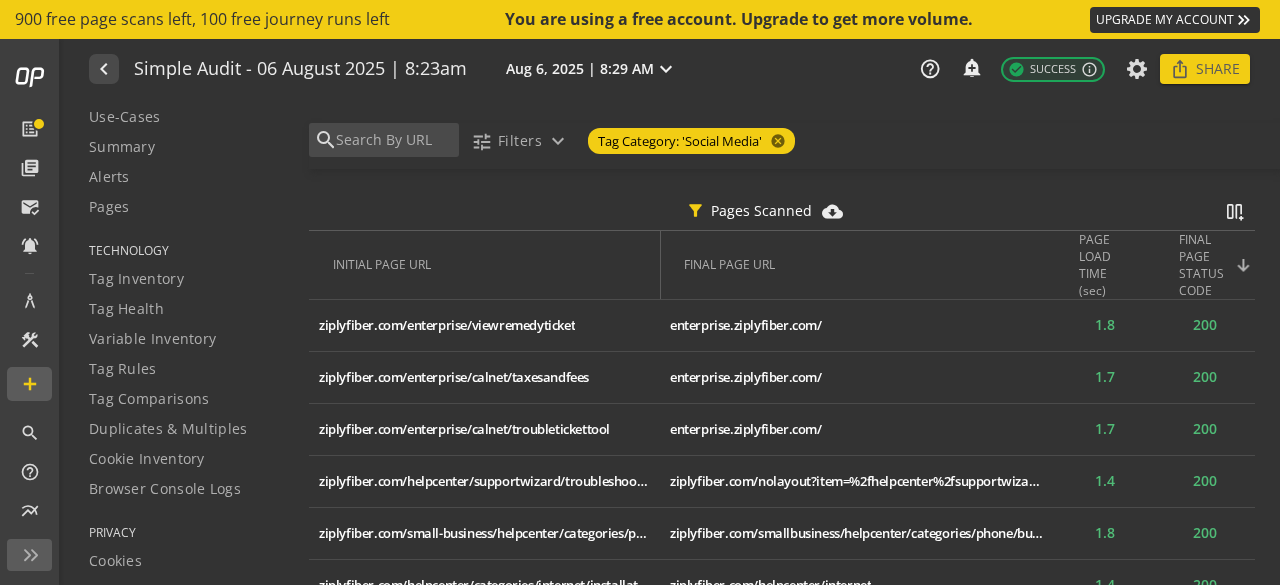 scroll, scrollTop: 849, scrollLeft: 0, axis: vertical 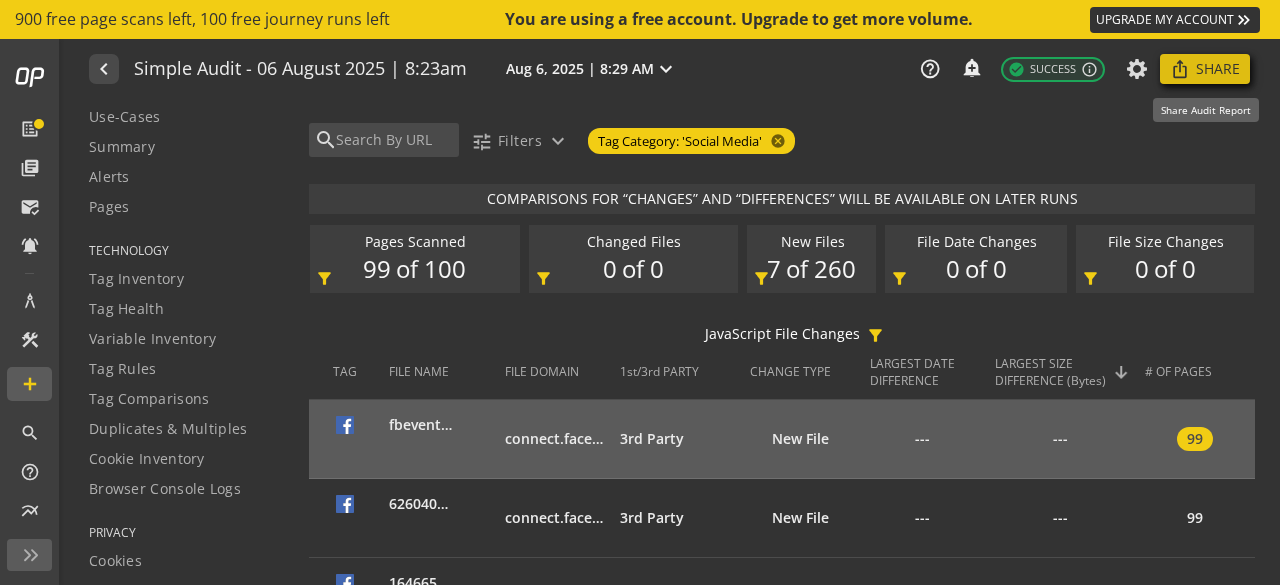 click on "Share" 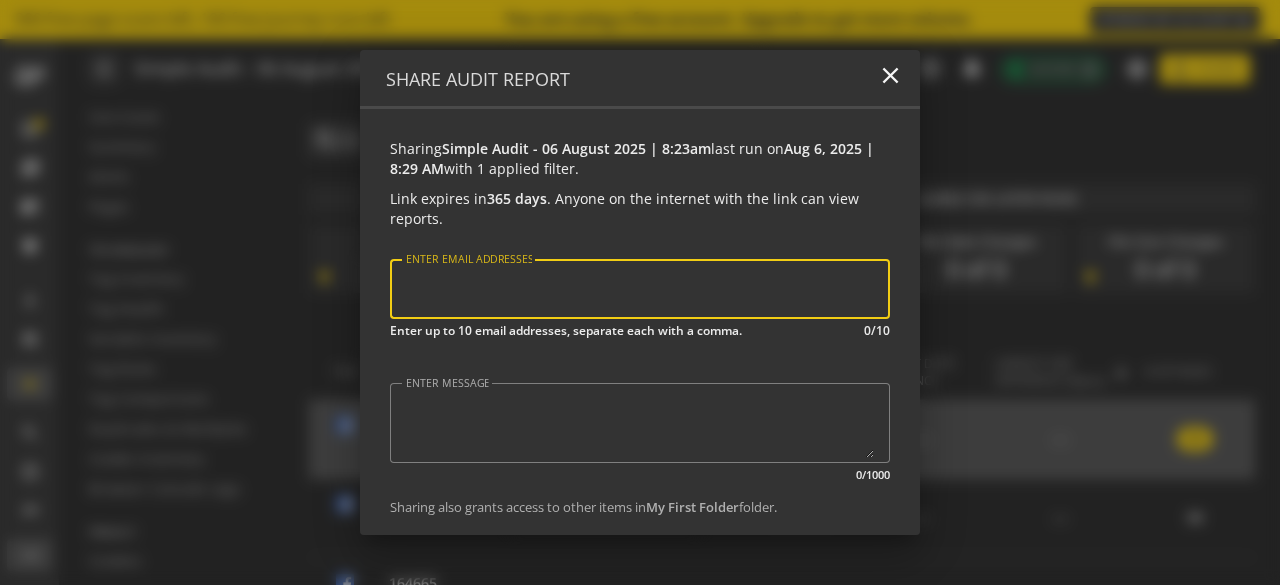 click at bounding box center [640, 289] 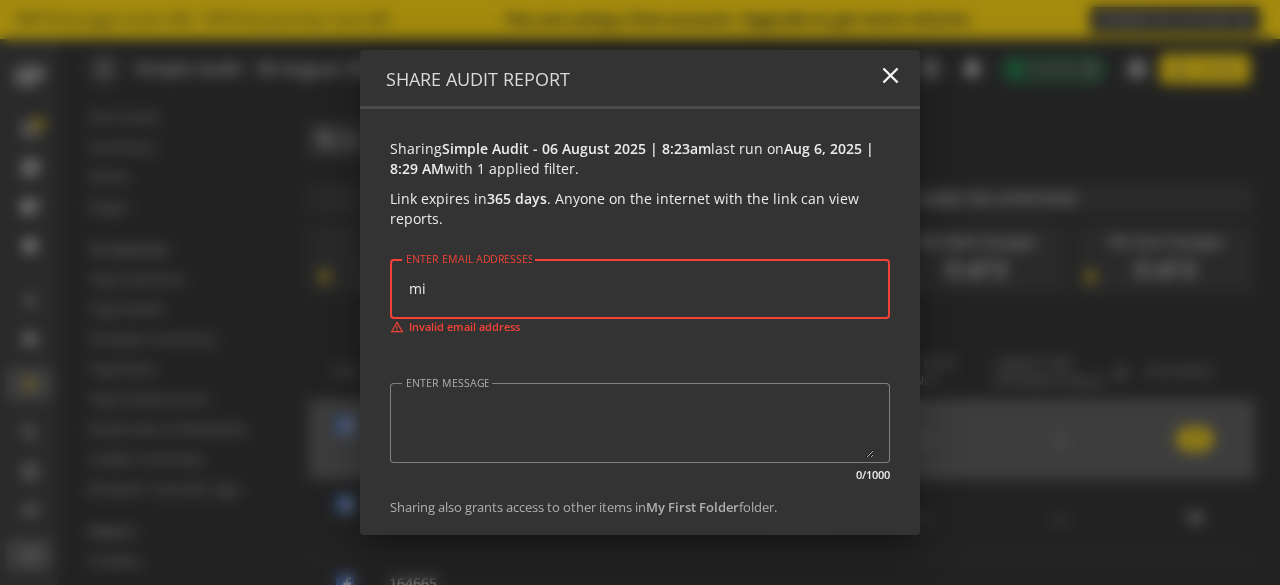 type on "m" 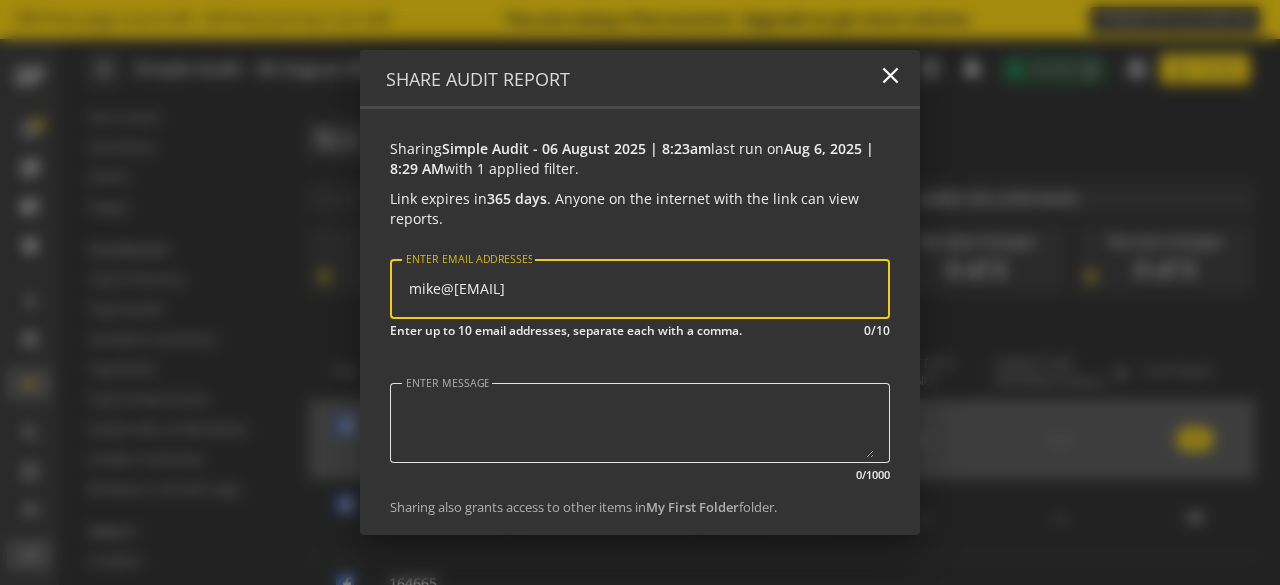 type on "mike@[EMAIL]" 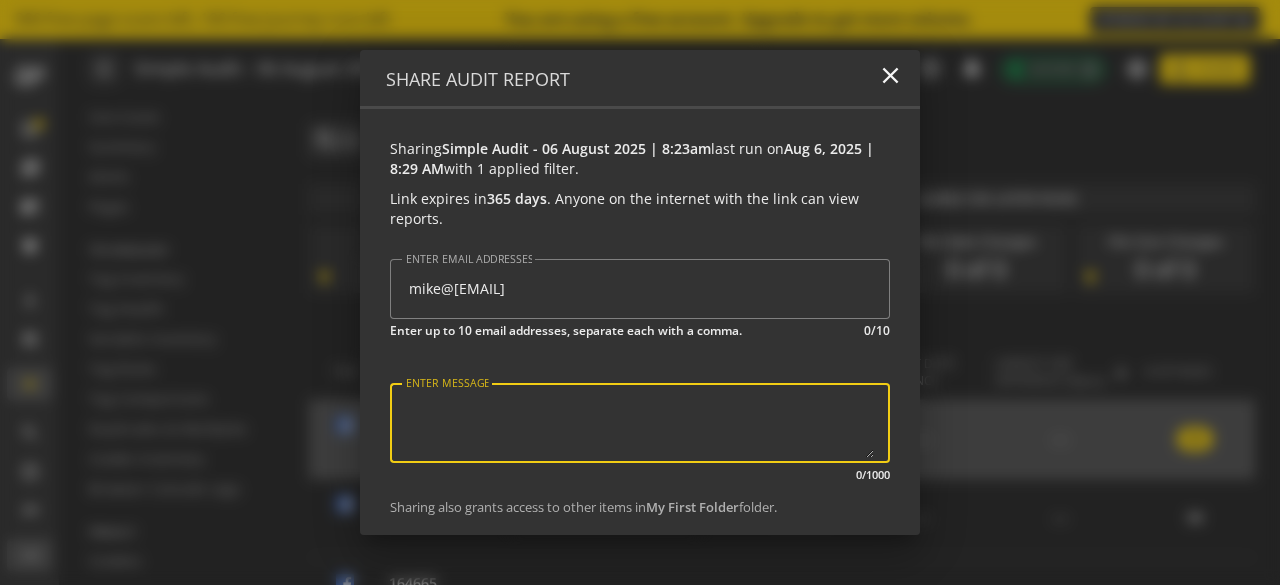 type 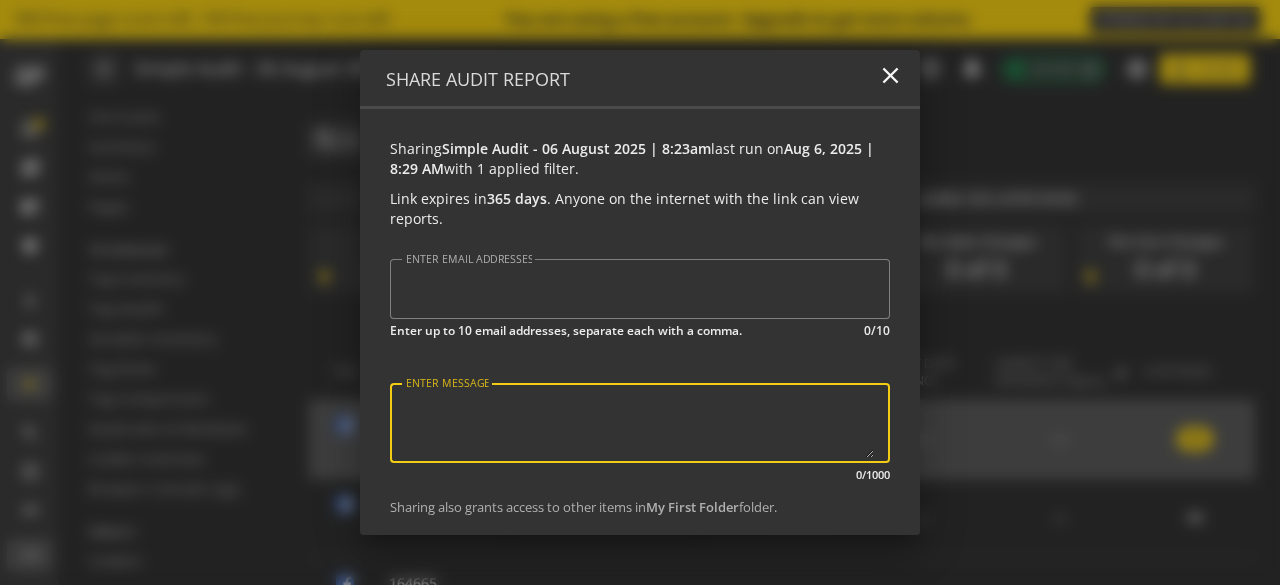 click on "ENTER MESSAGE" at bounding box center [640, 423] 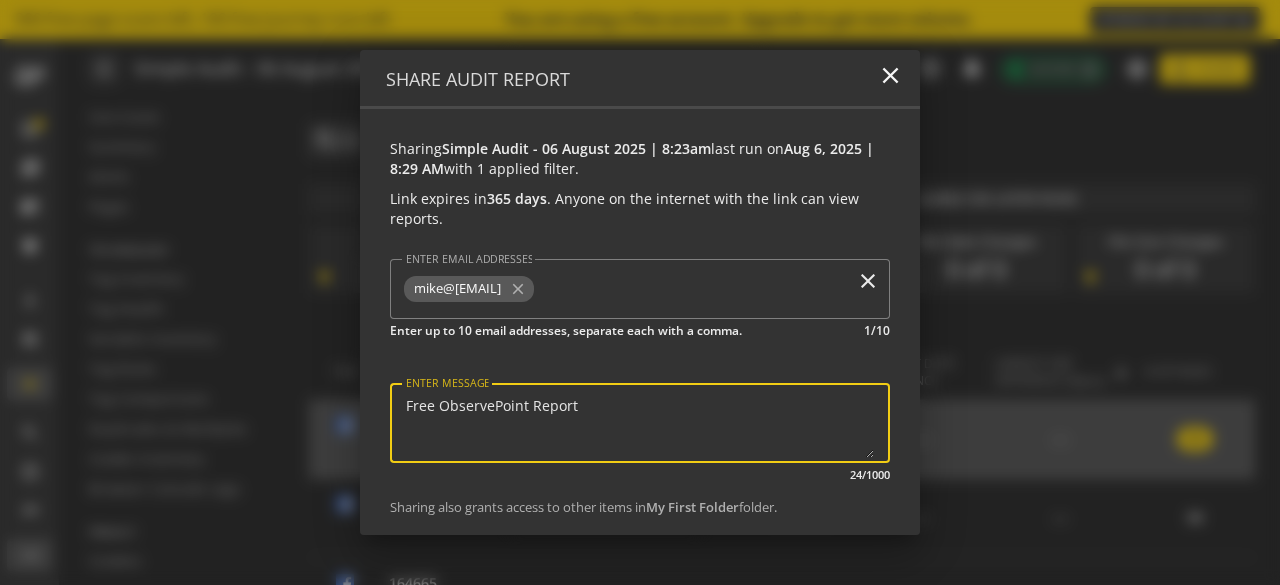 type on "Free ObservePoint Report" 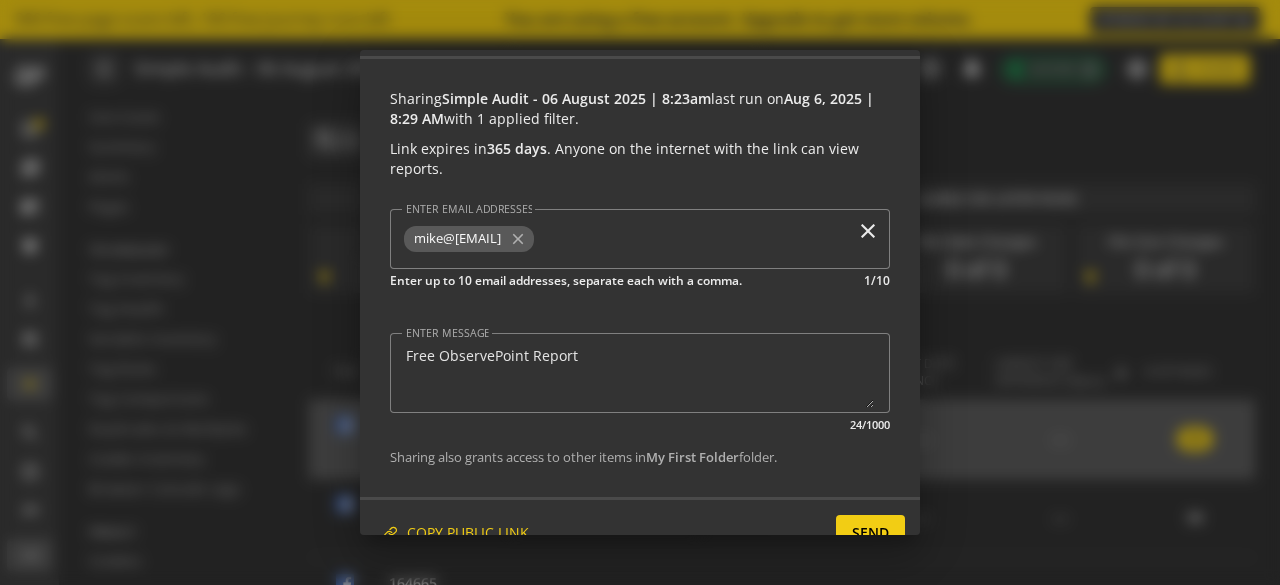 scroll, scrollTop: 78, scrollLeft: 0, axis: vertical 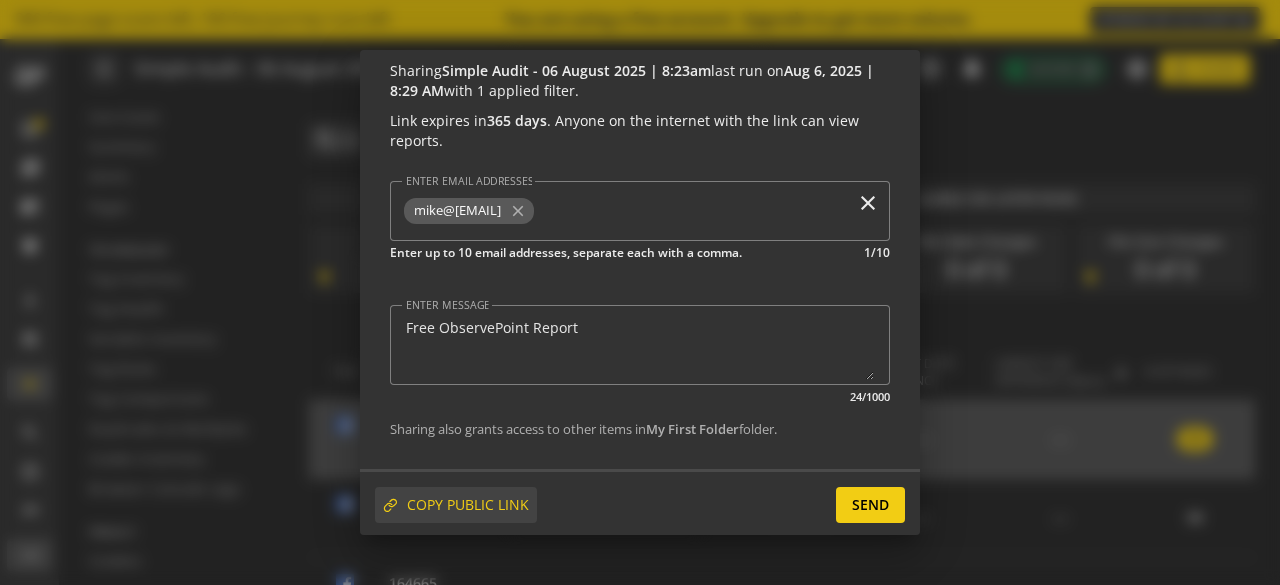 click on "COPY PUBLIC LINK" at bounding box center (468, 505) 